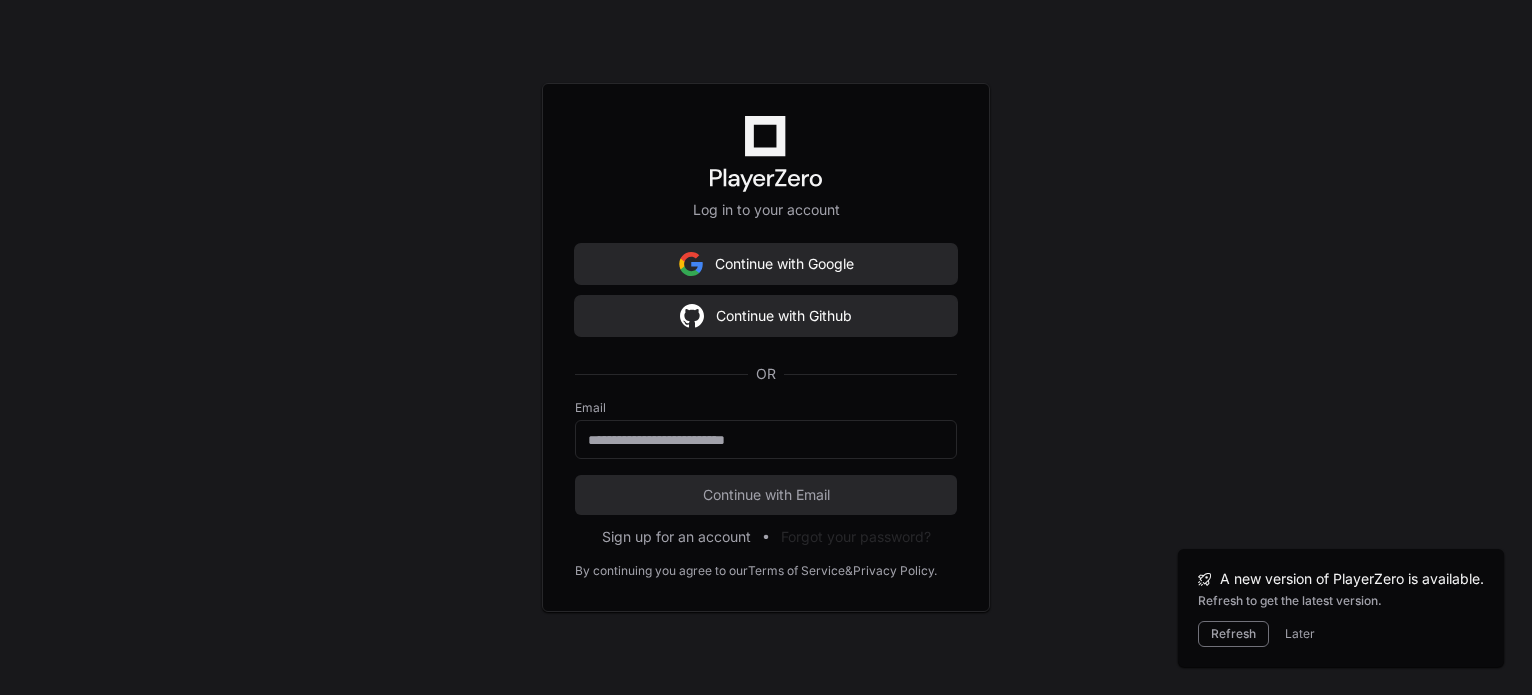 scroll, scrollTop: 2936, scrollLeft: 0, axis: vertical 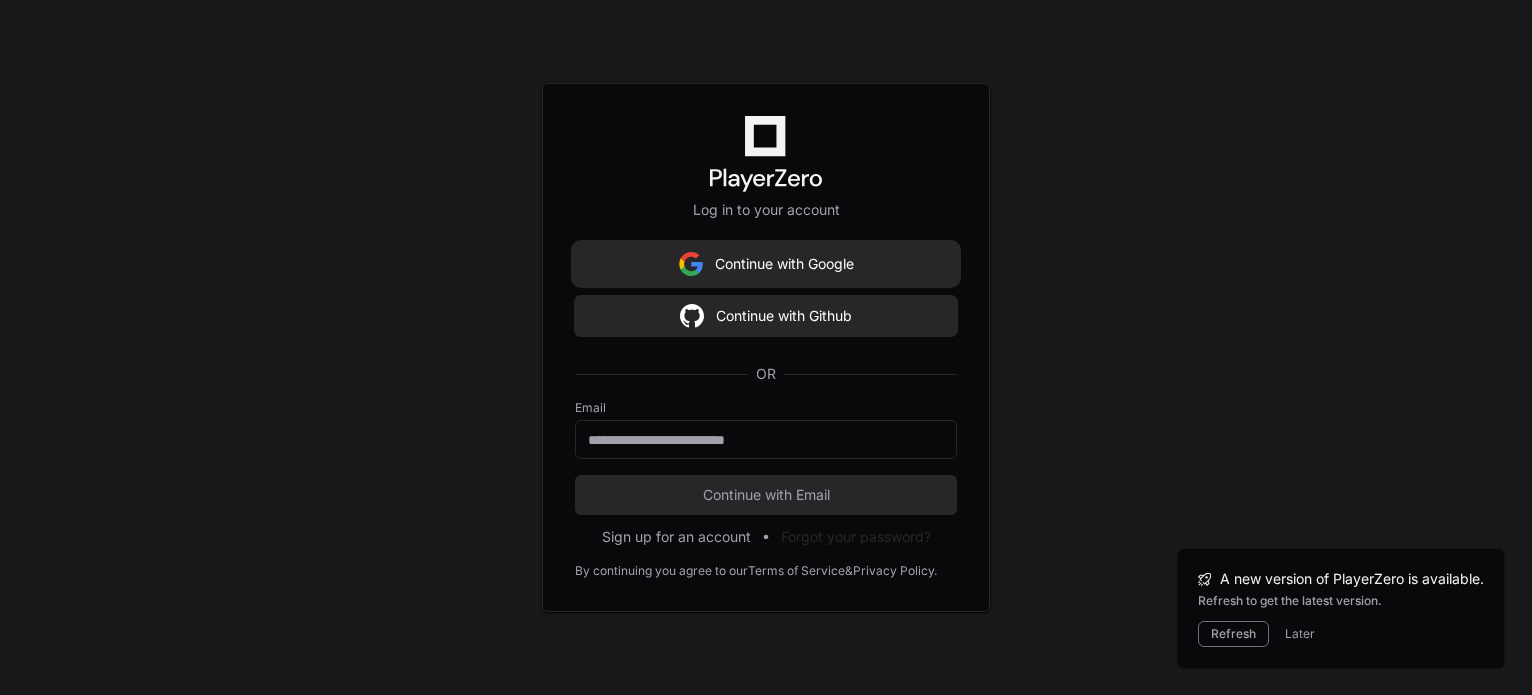 click on "Continue with Google" at bounding box center [766, 264] 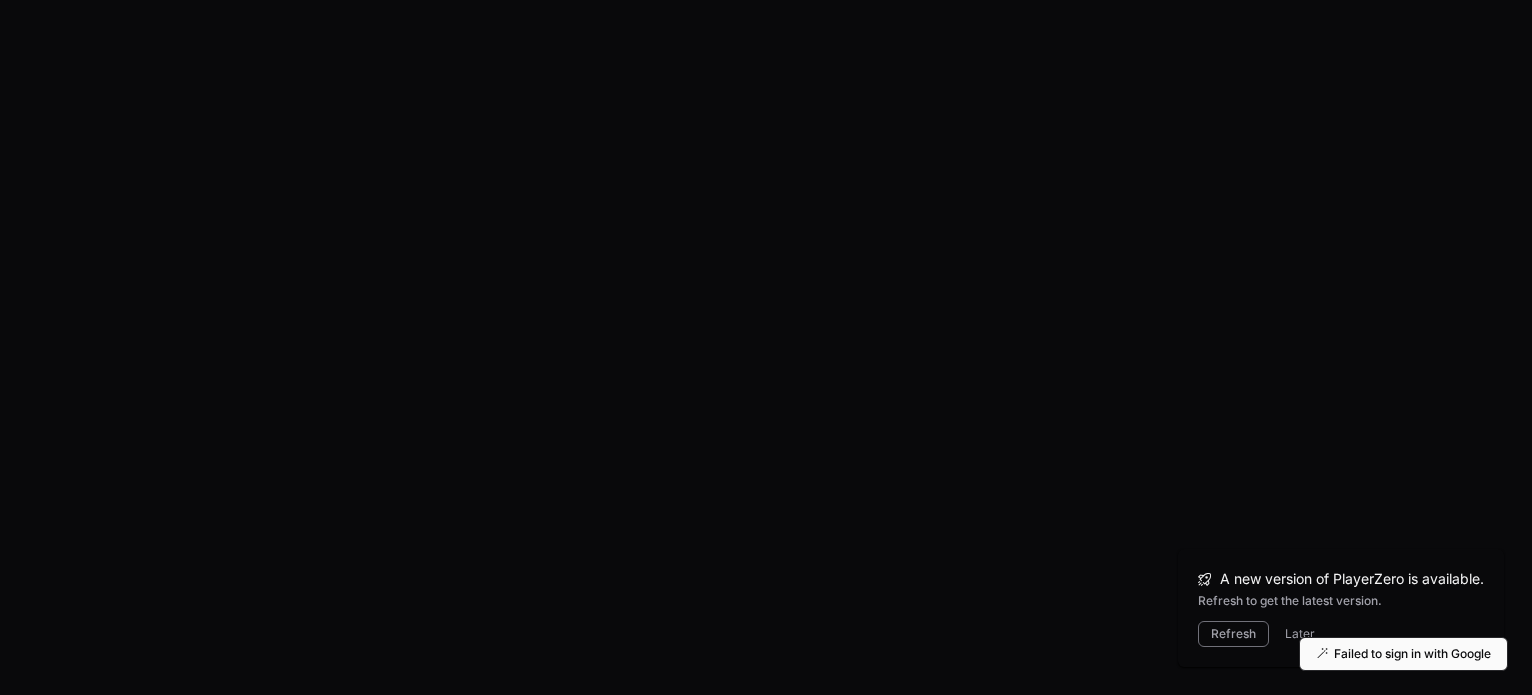 scroll, scrollTop: 0, scrollLeft: 0, axis: both 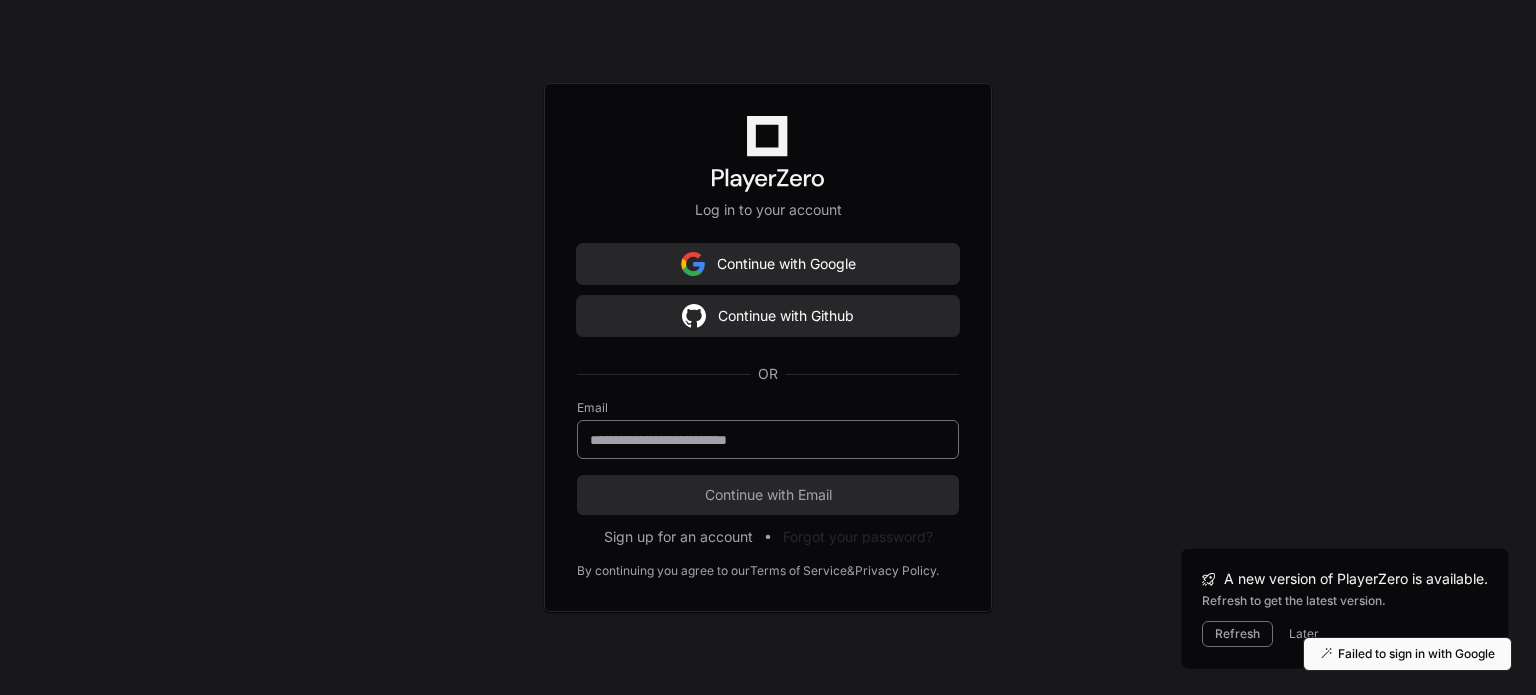 click at bounding box center (768, 439) 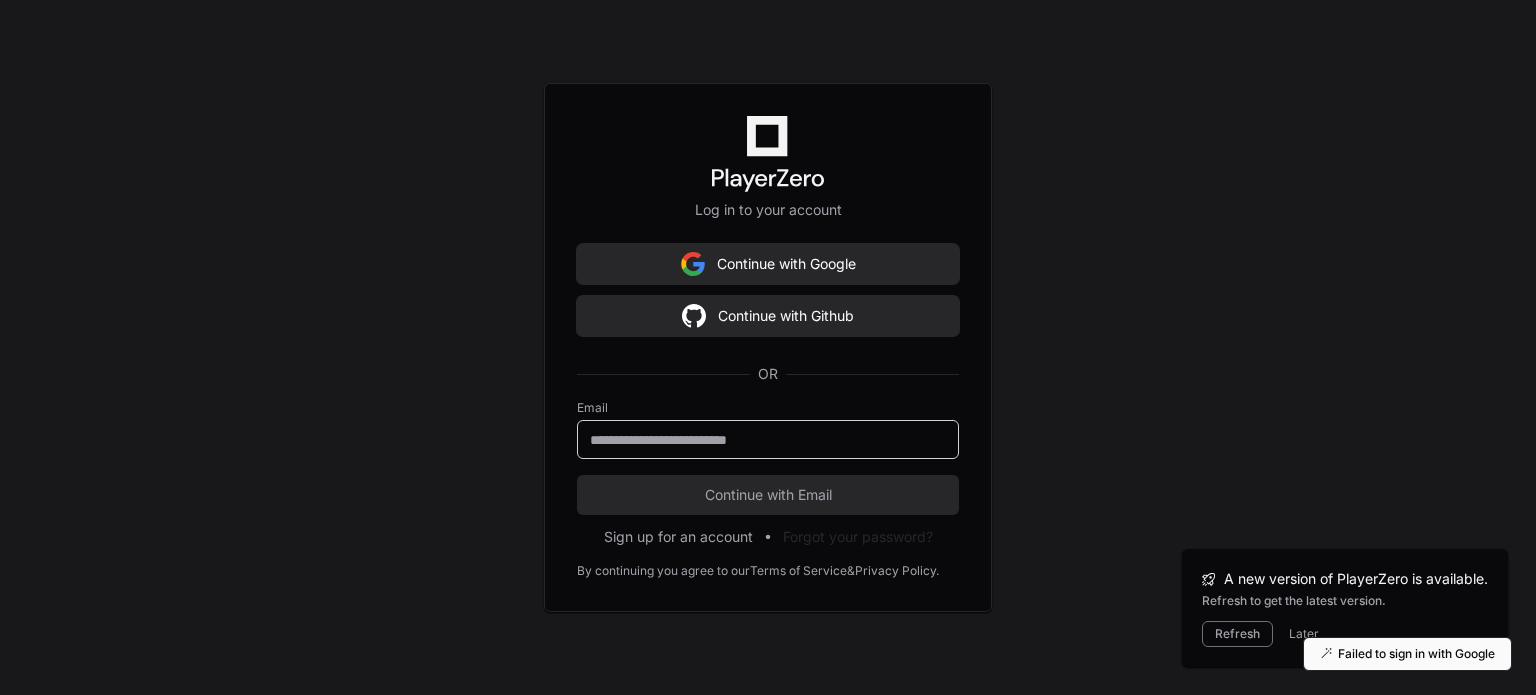 click at bounding box center (768, 440) 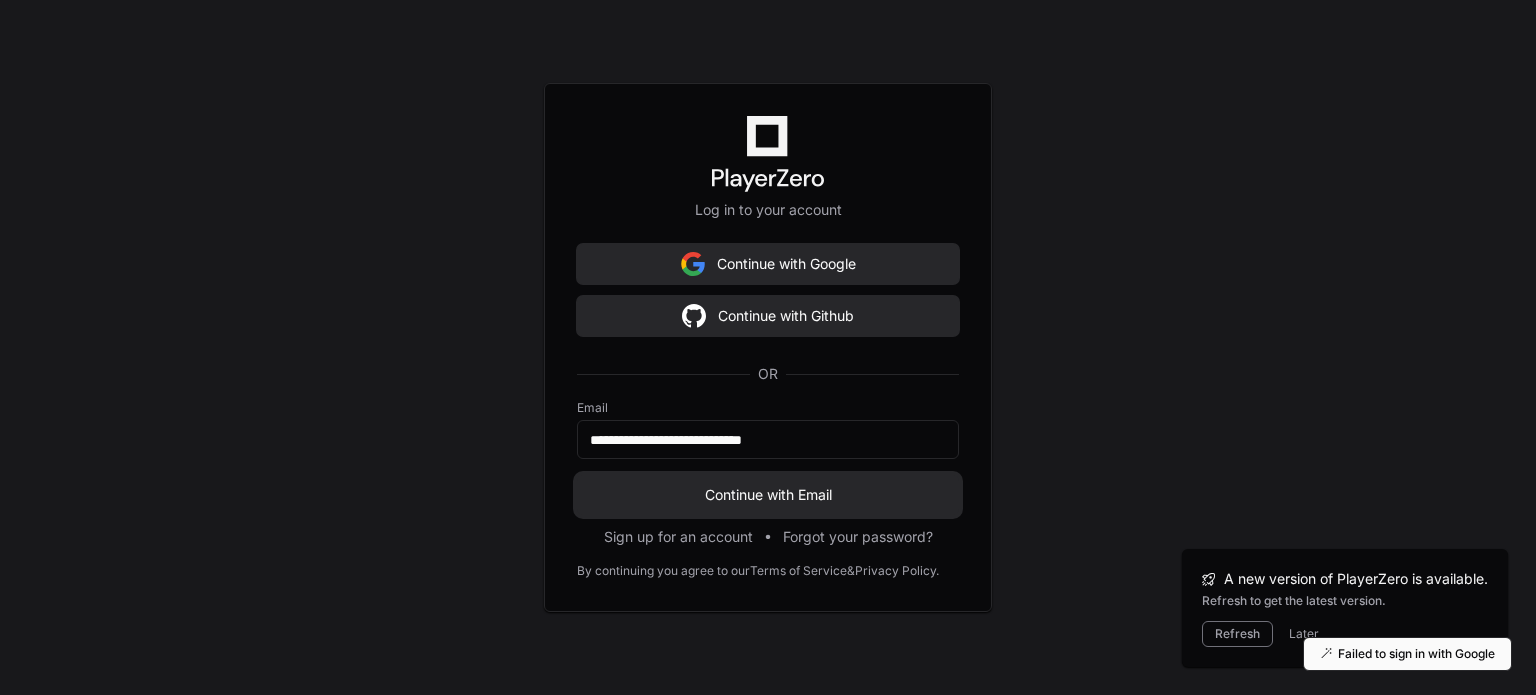 click on "Continue with Email" at bounding box center (768, 495) 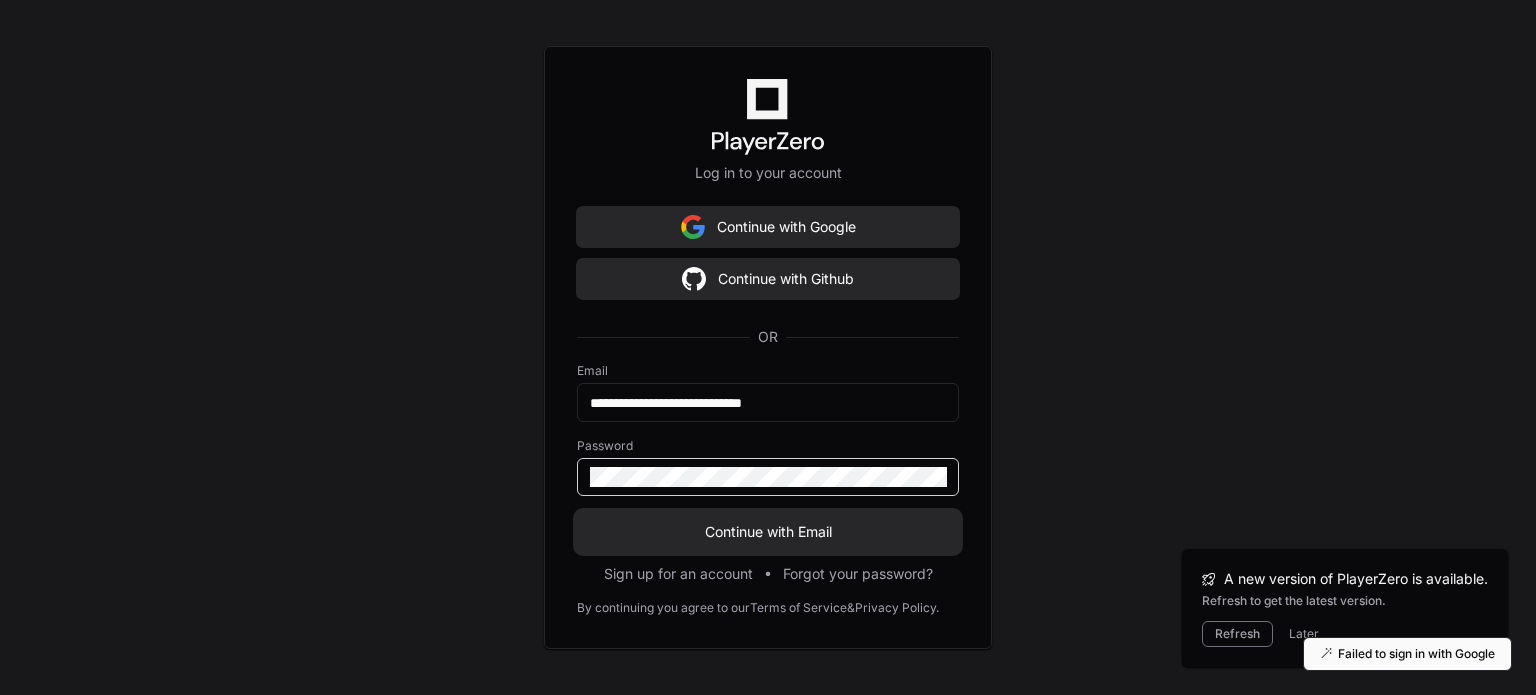 click on "Continue with Email" at bounding box center (768, 532) 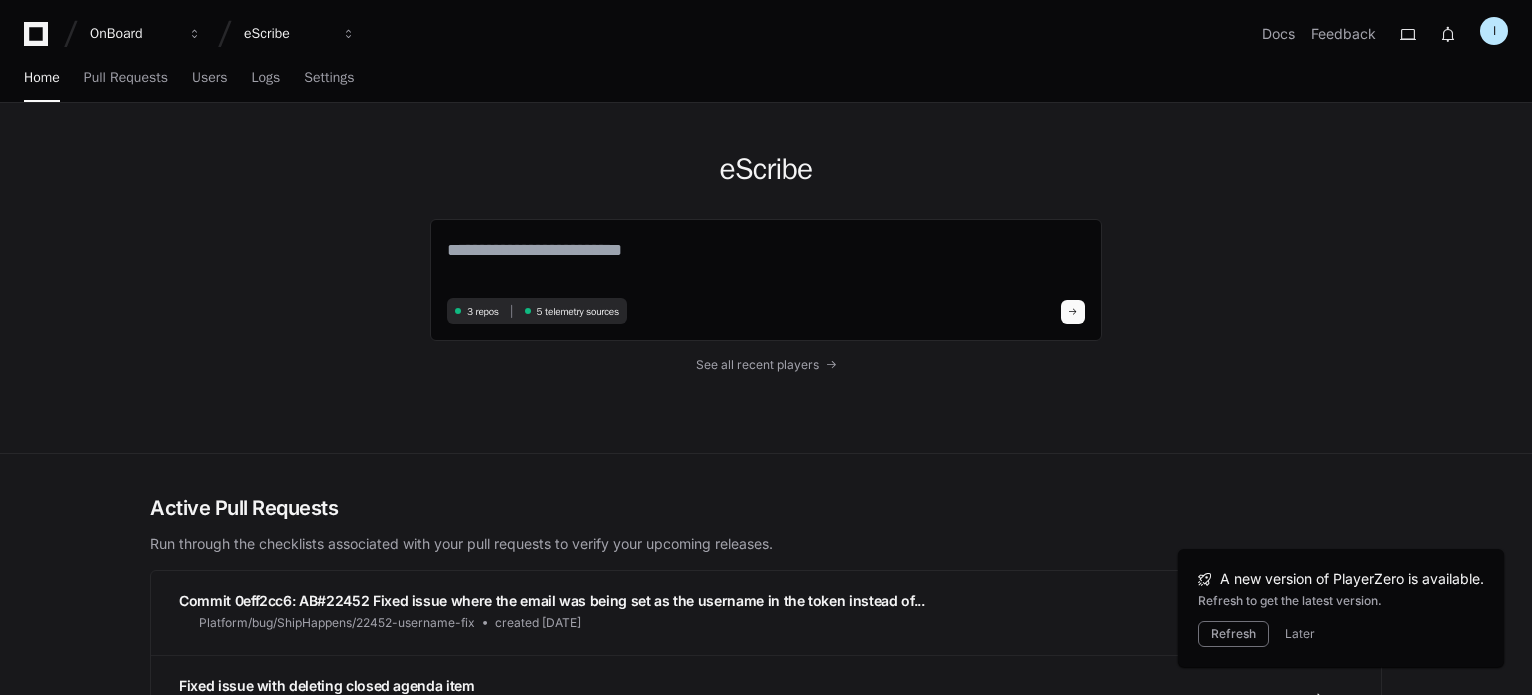 scroll, scrollTop: 0, scrollLeft: 0, axis: both 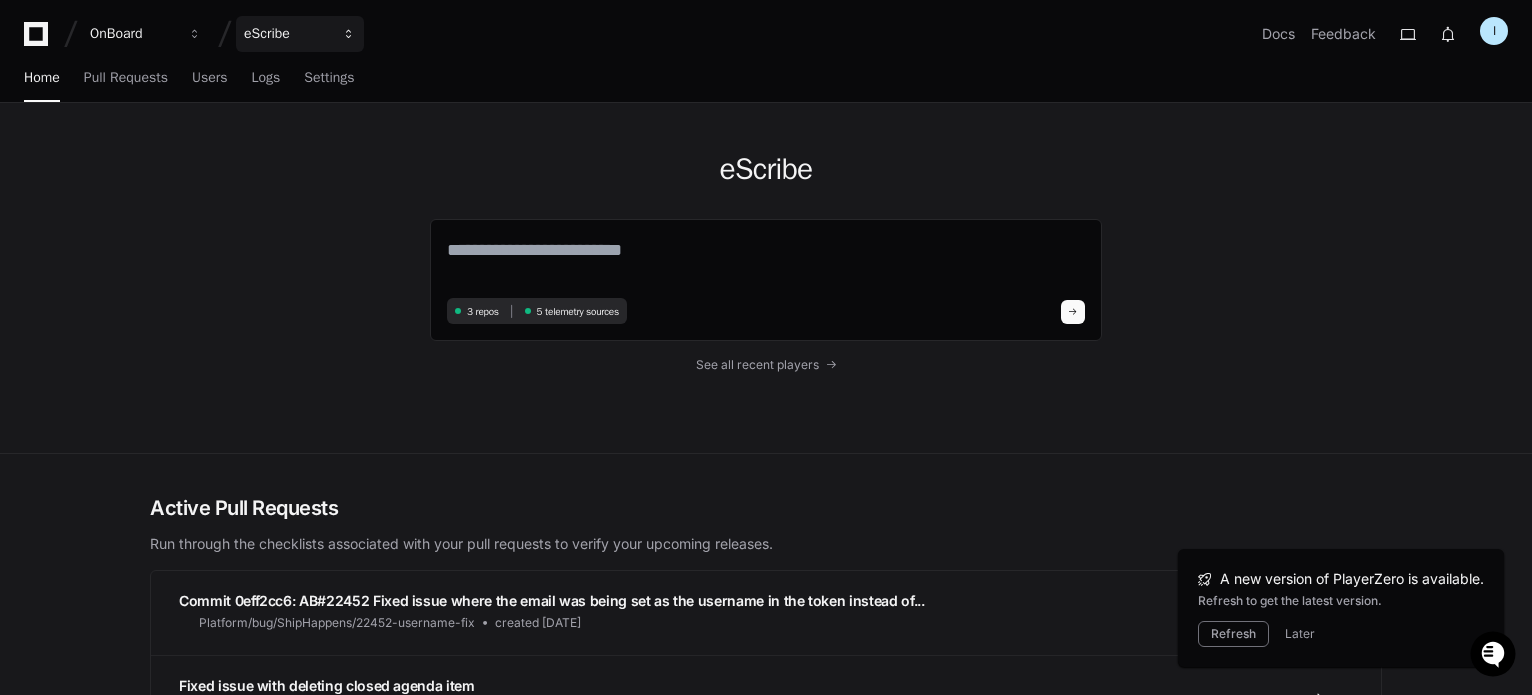 click on "eScribe" at bounding box center [133, 34] 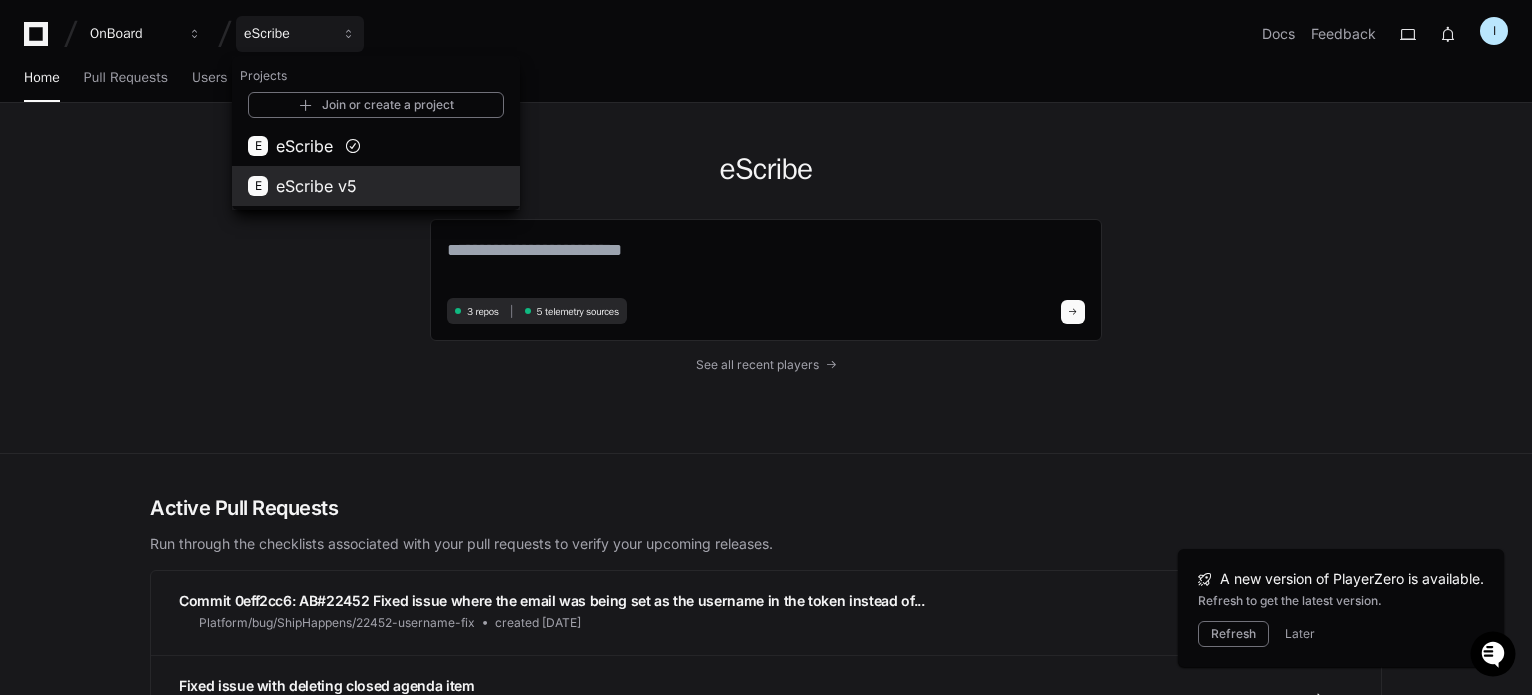 click on "eScribe v5" at bounding box center [316, 186] 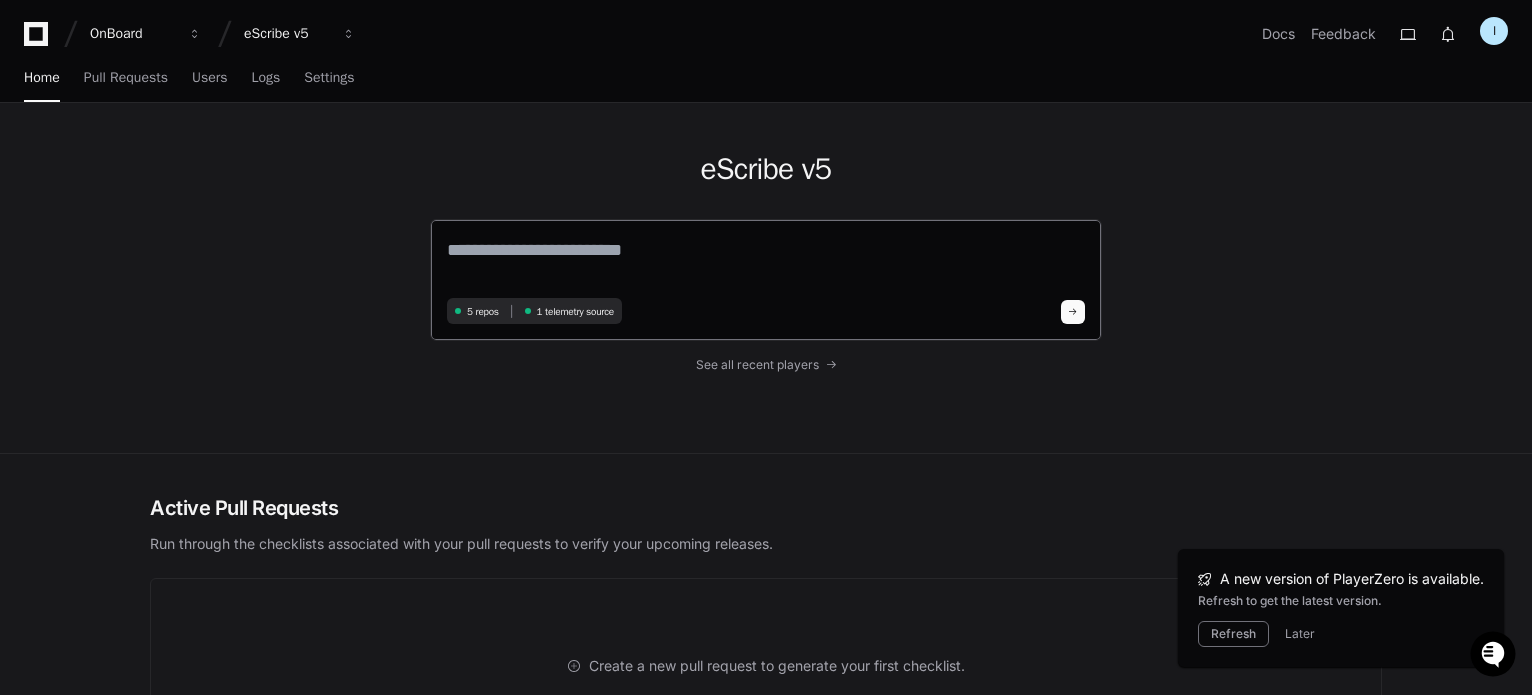 click on "5 repos" 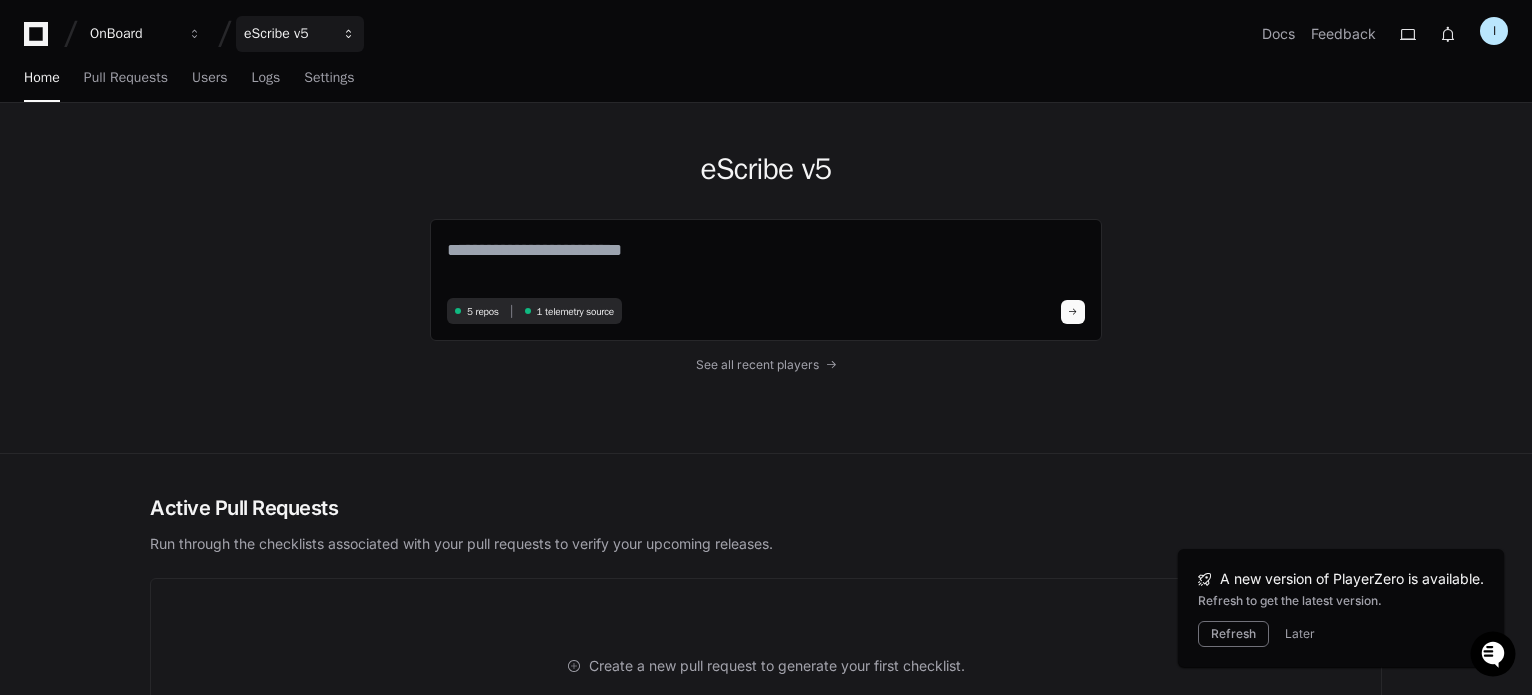 click on "eScribe v5" at bounding box center [133, 34] 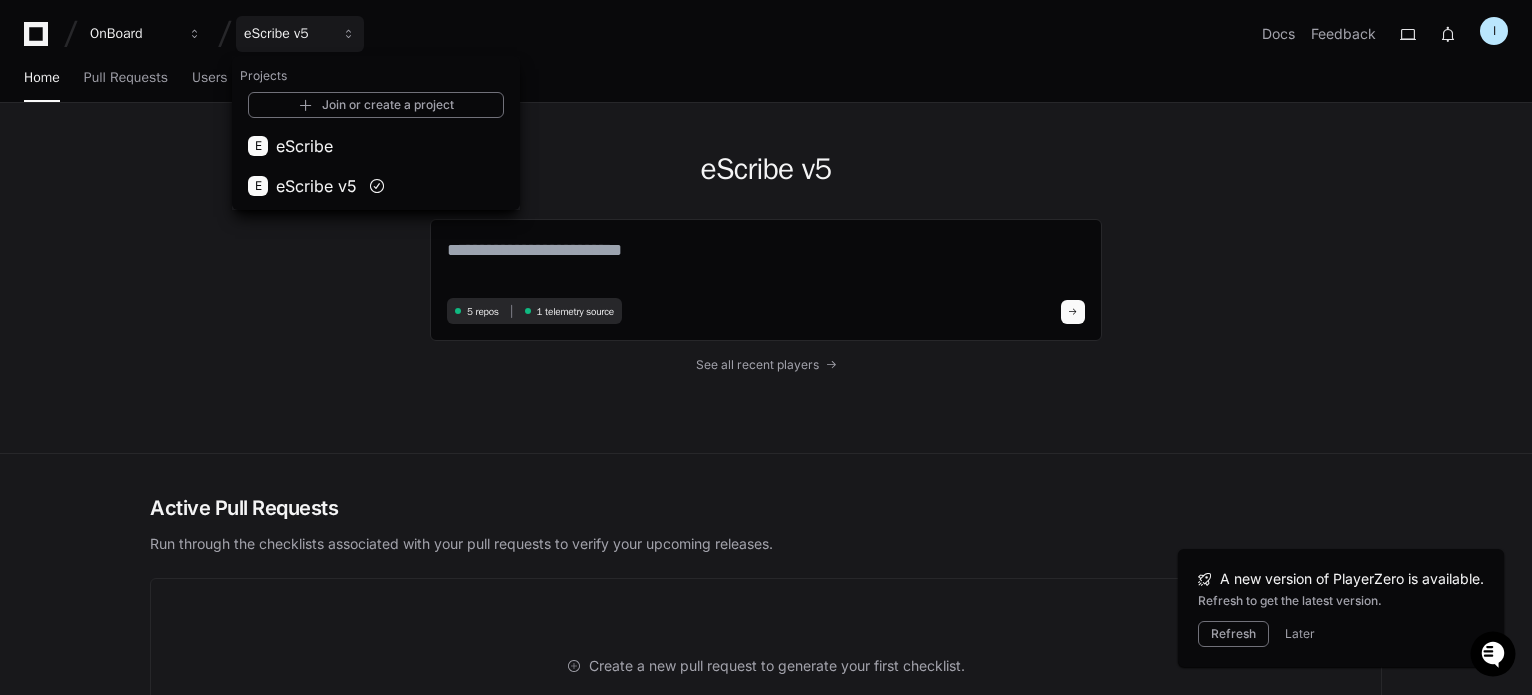 click on "eScribe v5" at bounding box center (316, 186) 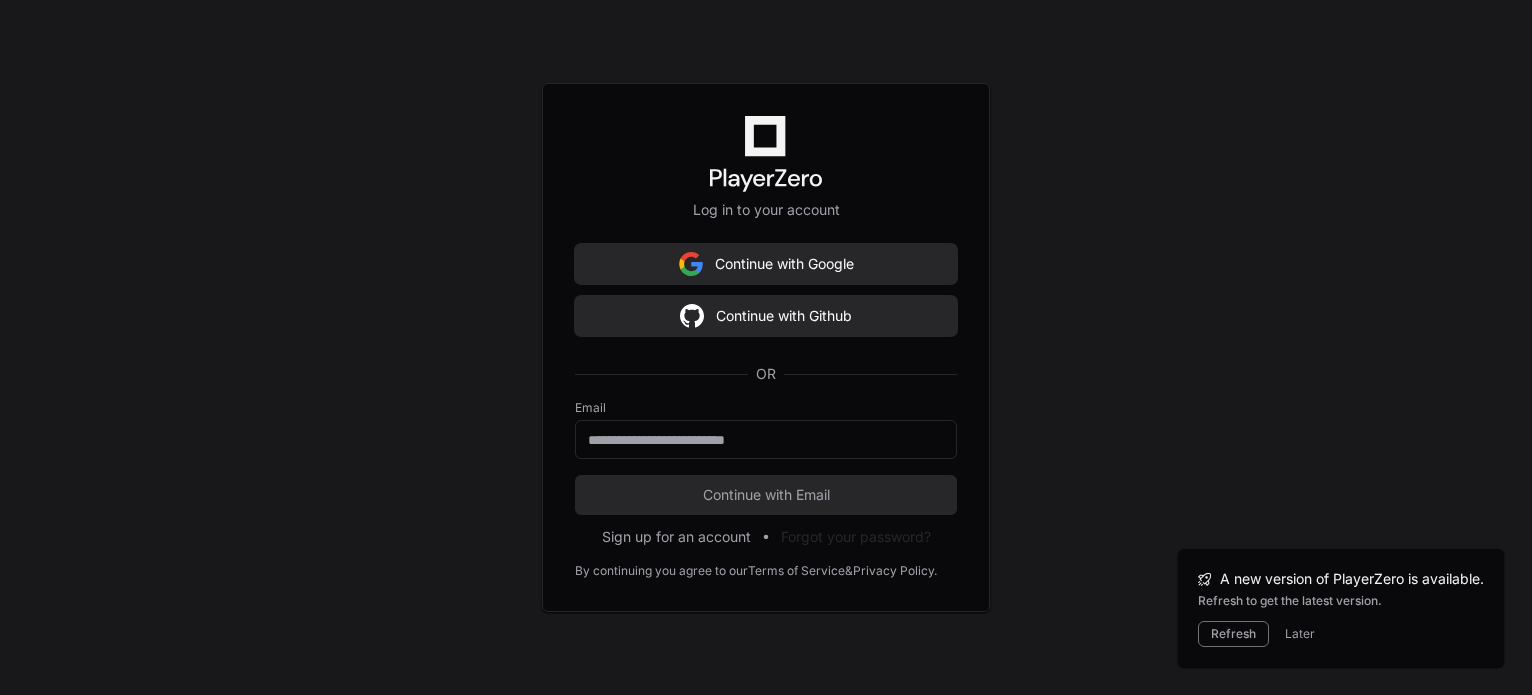 scroll, scrollTop: 2366, scrollLeft: 0, axis: vertical 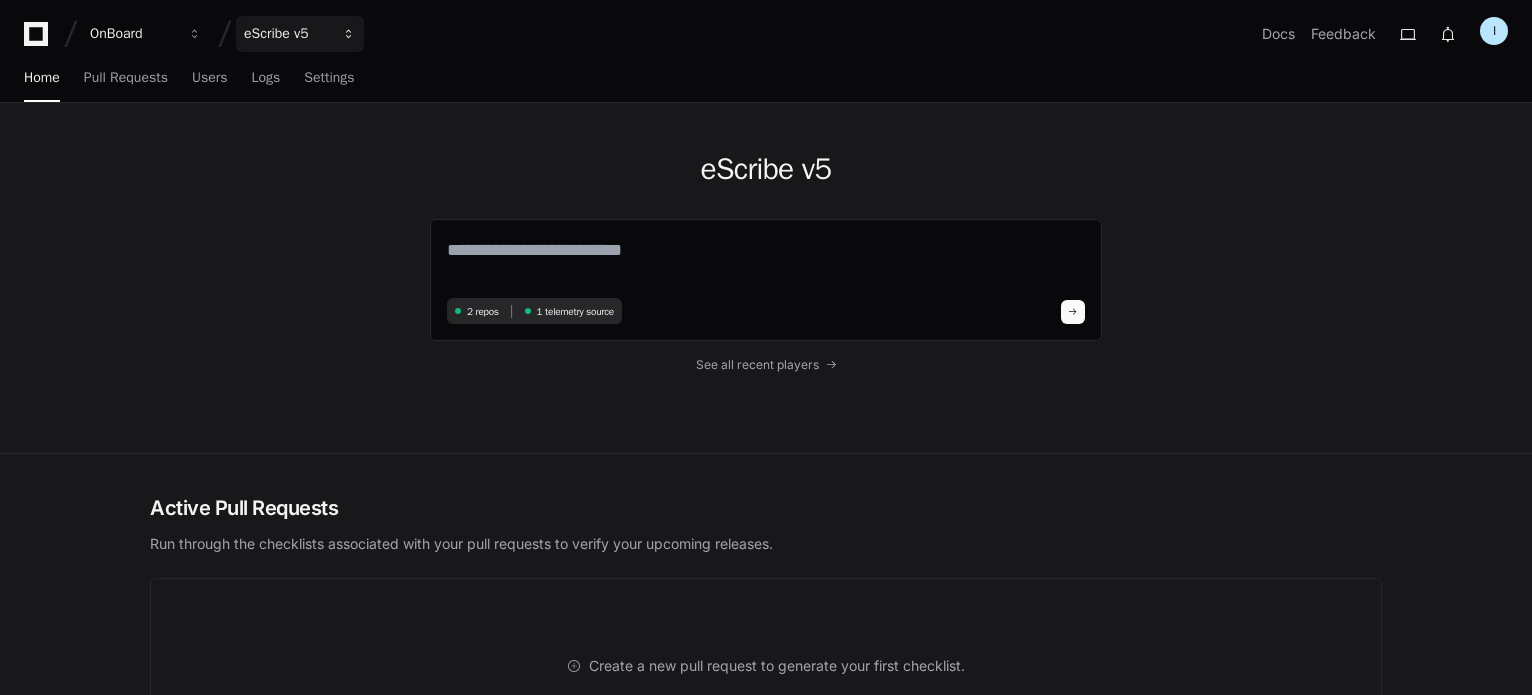 click on "eScribe v5" at bounding box center [133, 34] 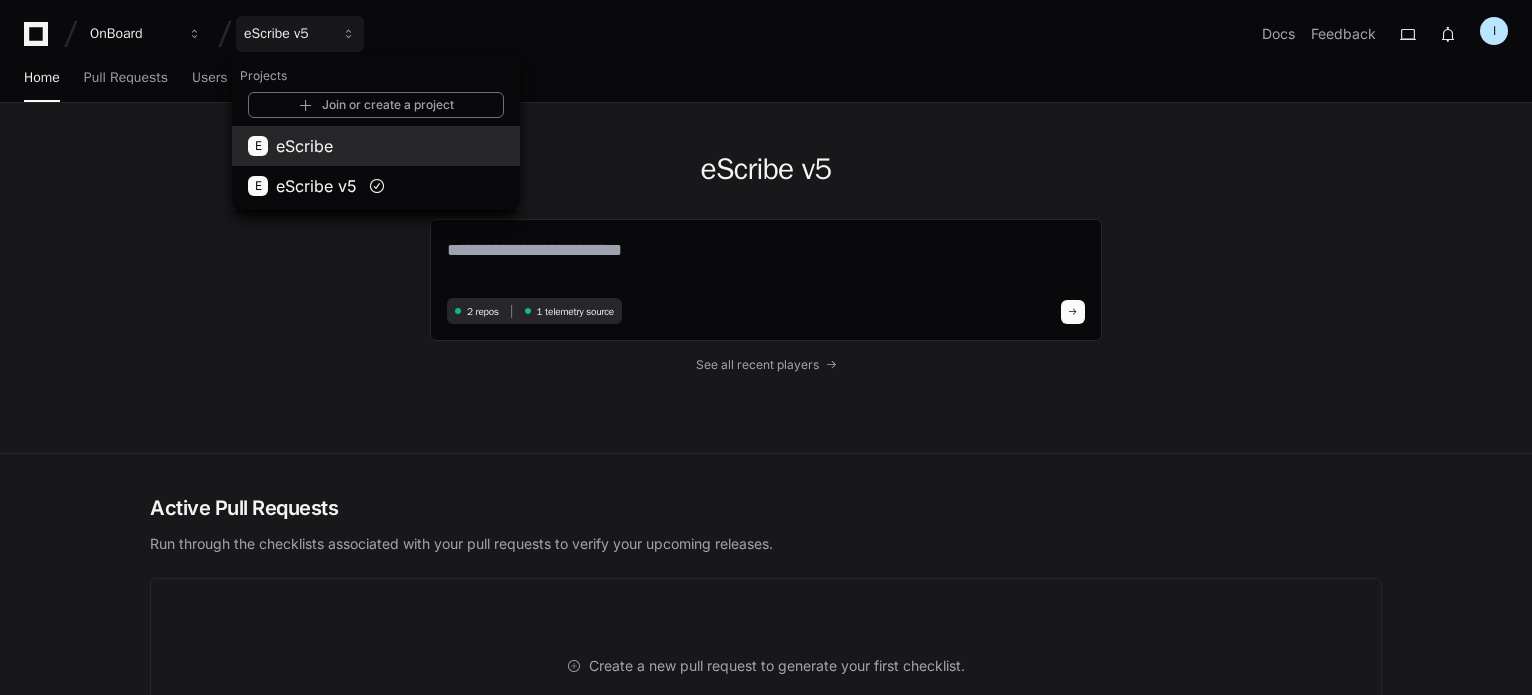 scroll, scrollTop: 0, scrollLeft: 0, axis: both 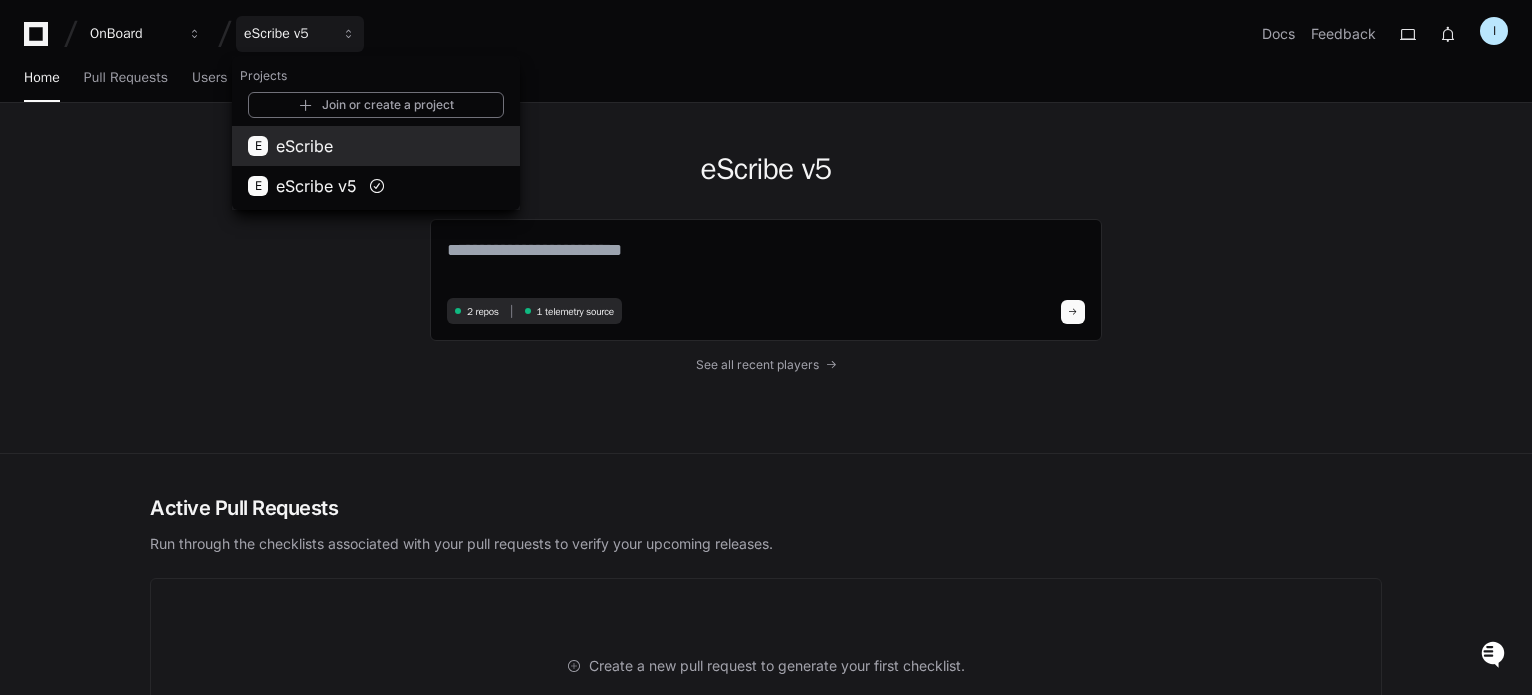 click on "eScribe" at bounding box center (304, 146) 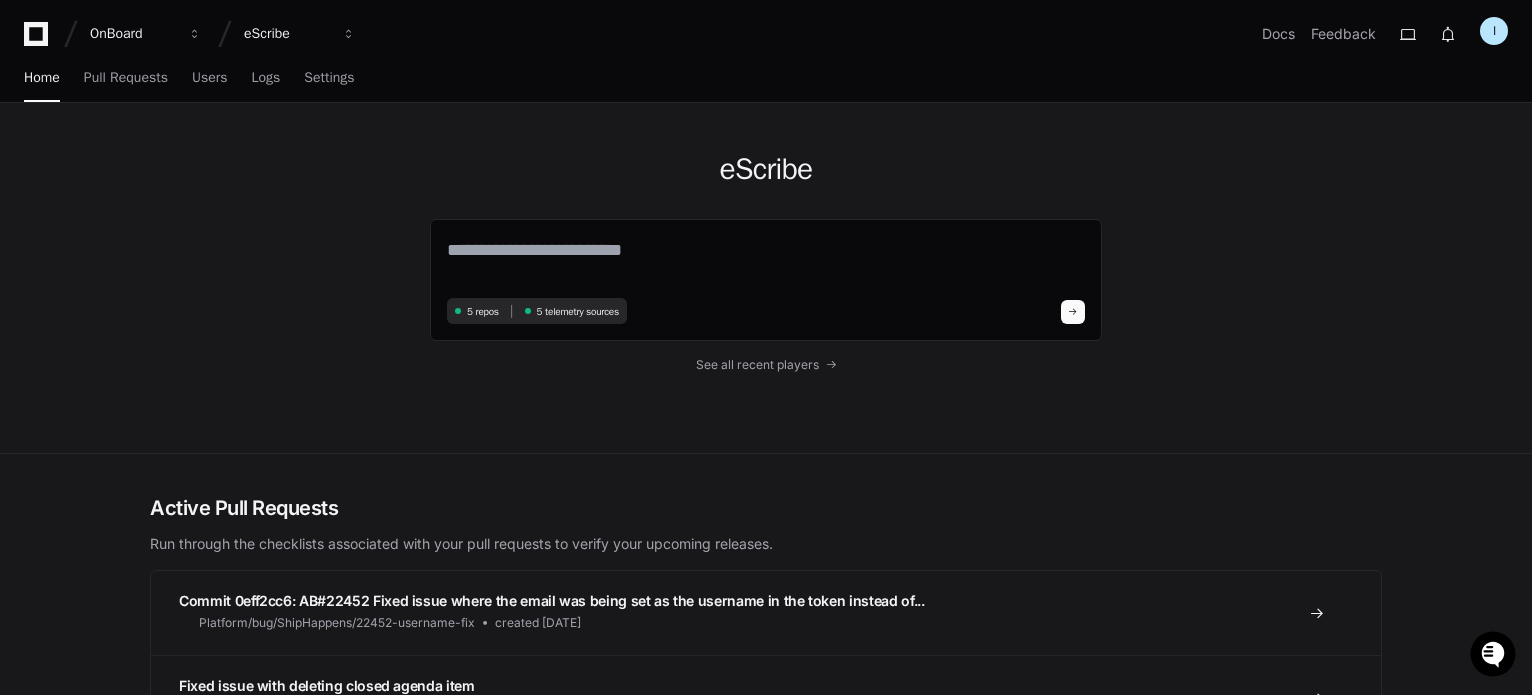 click on "OnBoard eScribe  Docs  Feedback I Home Pull Requests Users Logs Settings" at bounding box center [766, 51] 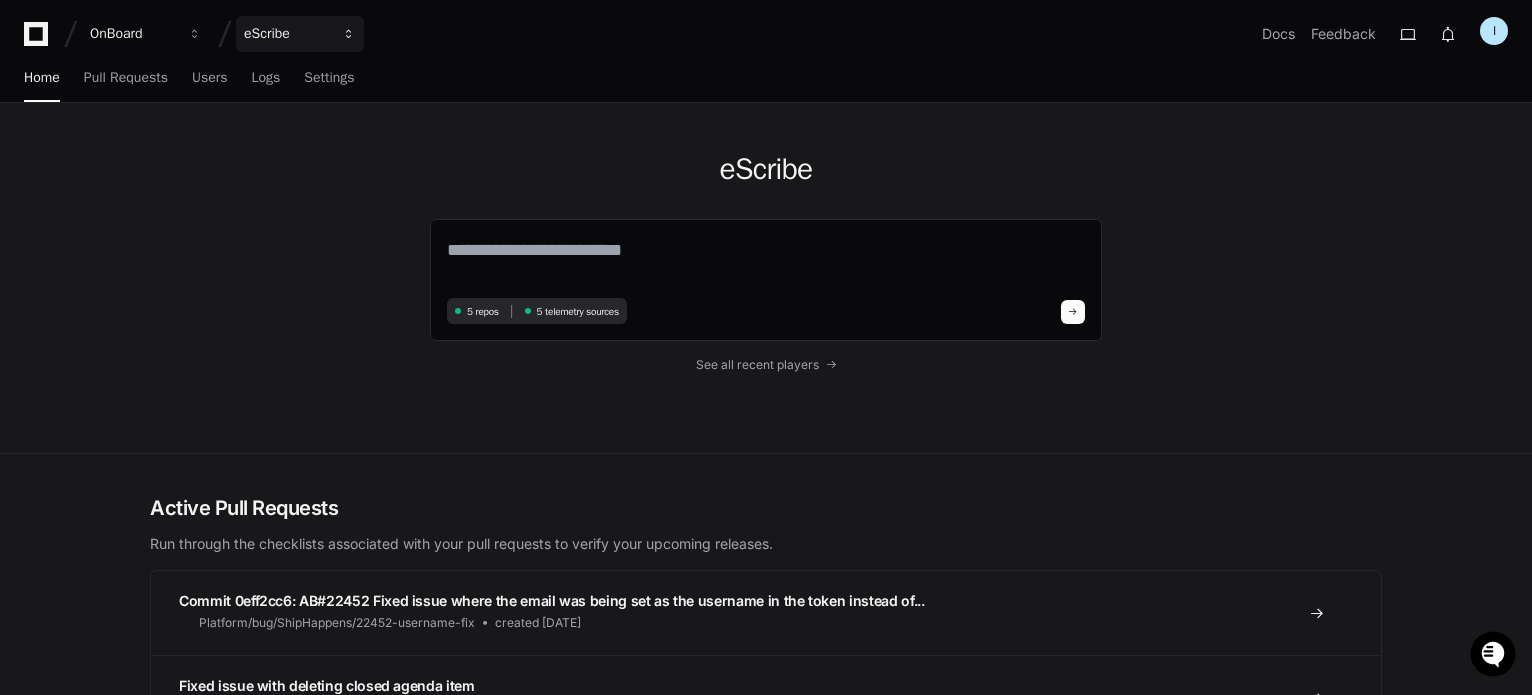 click on "eScribe" at bounding box center (300, 34) 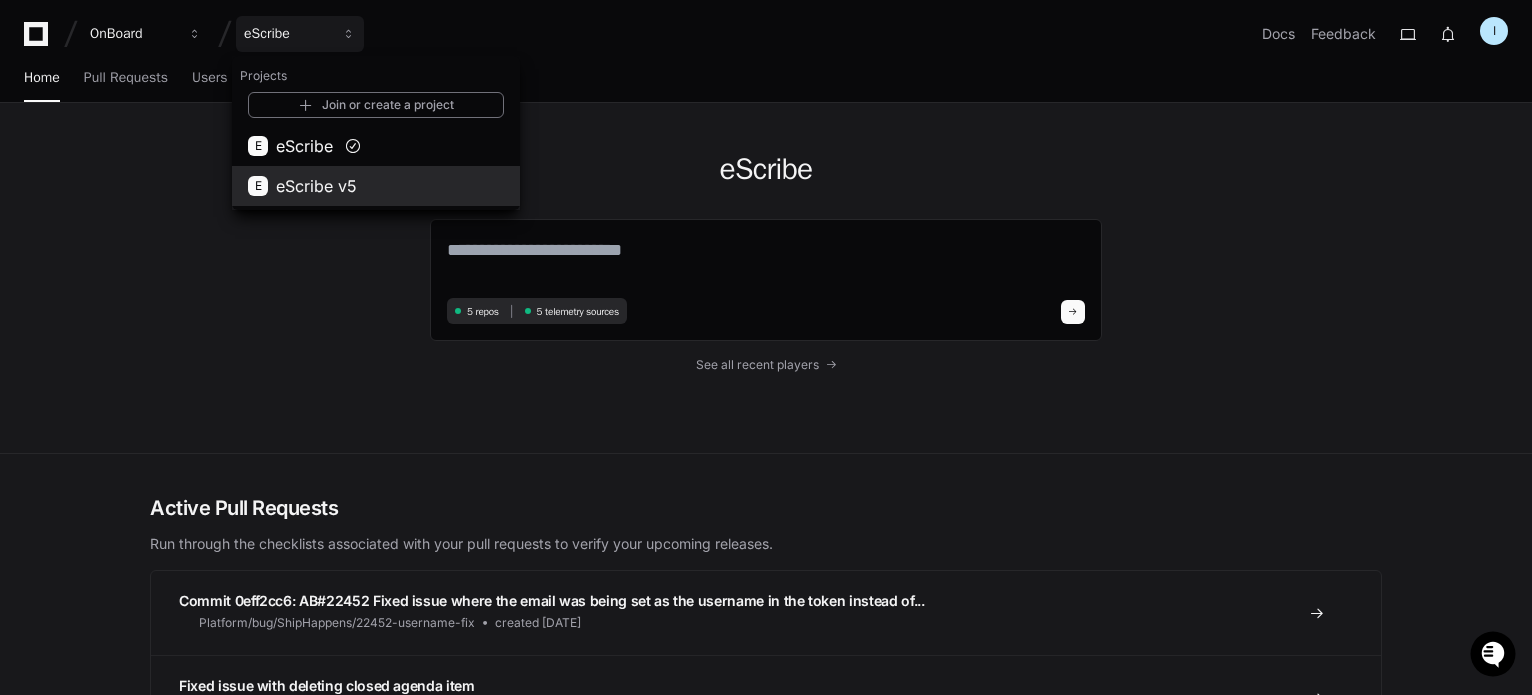 click on "eScribe v5" at bounding box center [316, 186] 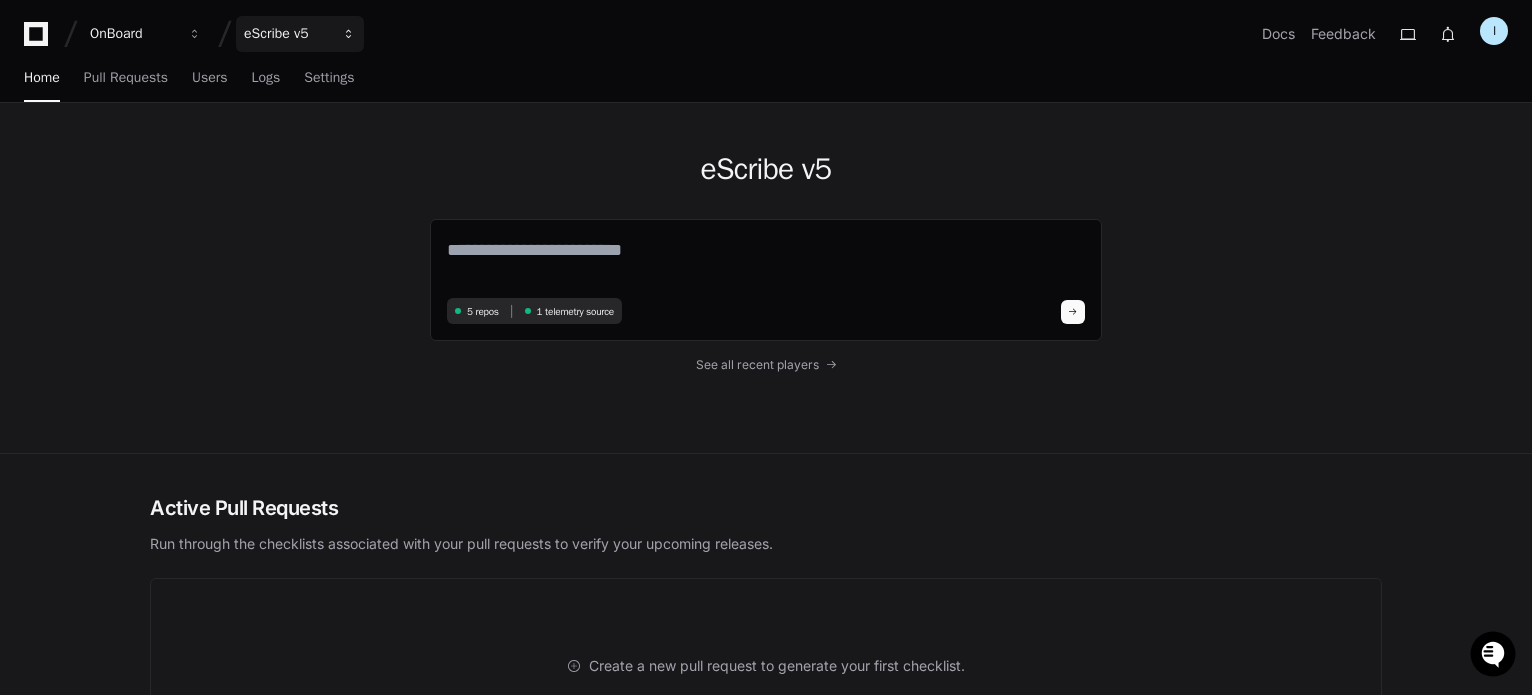 click on "eScribe v5" at bounding box center (133, 34) 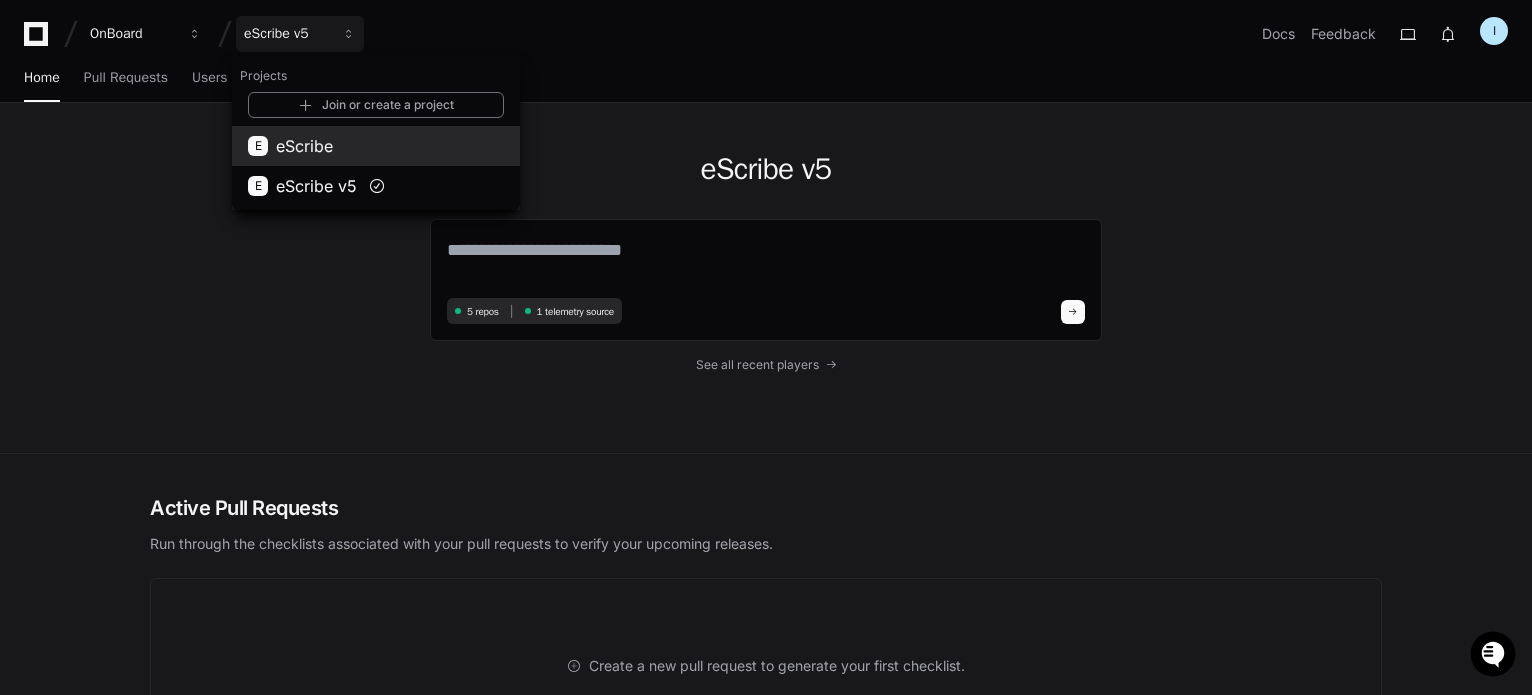 click on "eScribe" at bounding box center [304, 146] 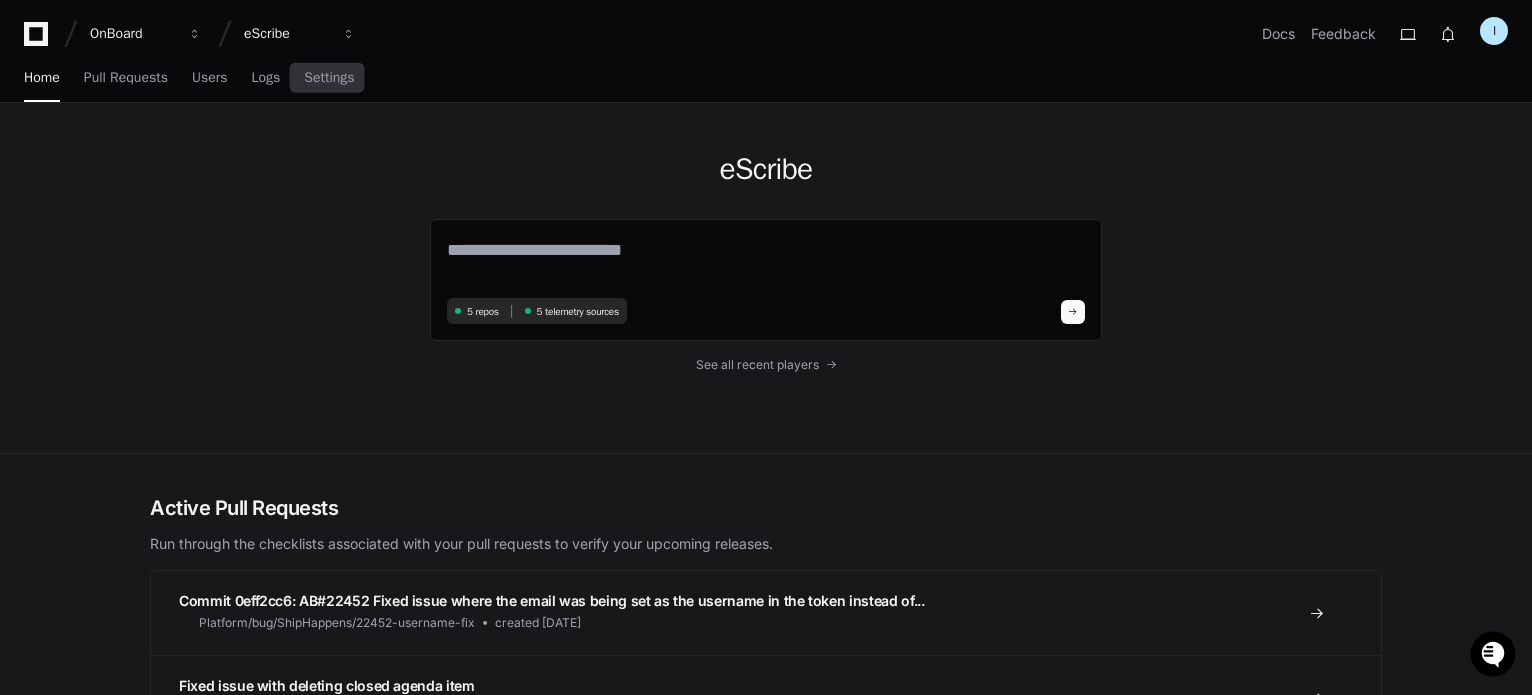 click on "OnBoard eScribe  Docs  Feedback I Home Pull Requests Users Logs Settings" at bounding box center [766, 51] 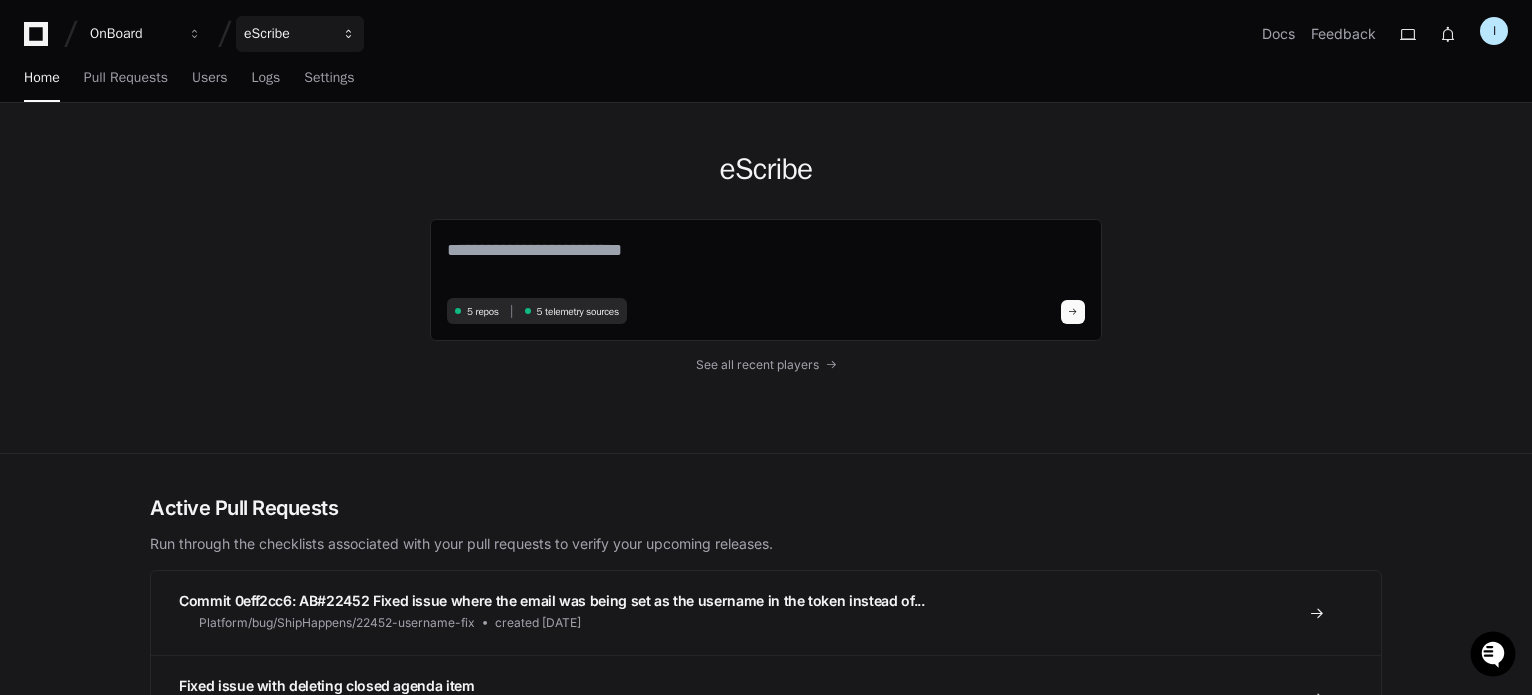 click on "eScribe" at bounding box center (133, 34) 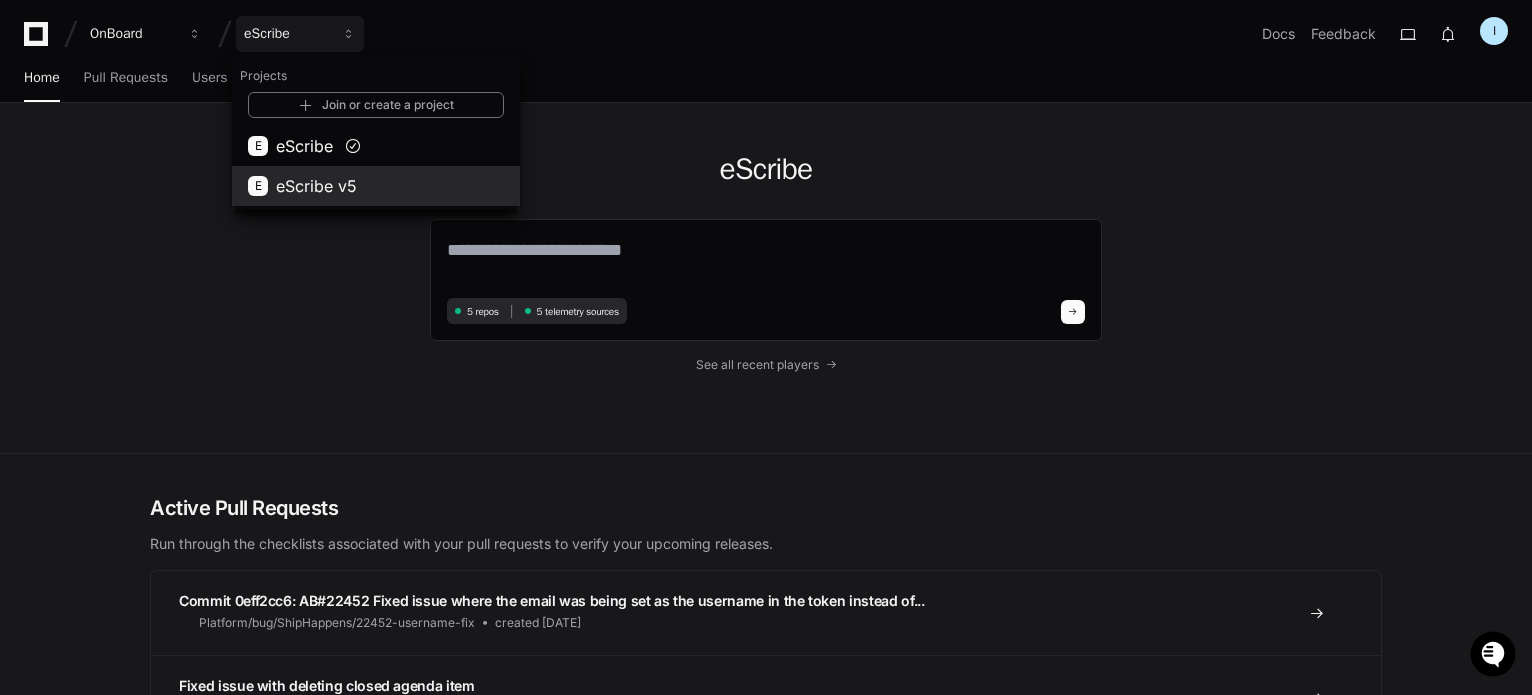 click on "E  eScribe v5" at bounding box center [376, 186] 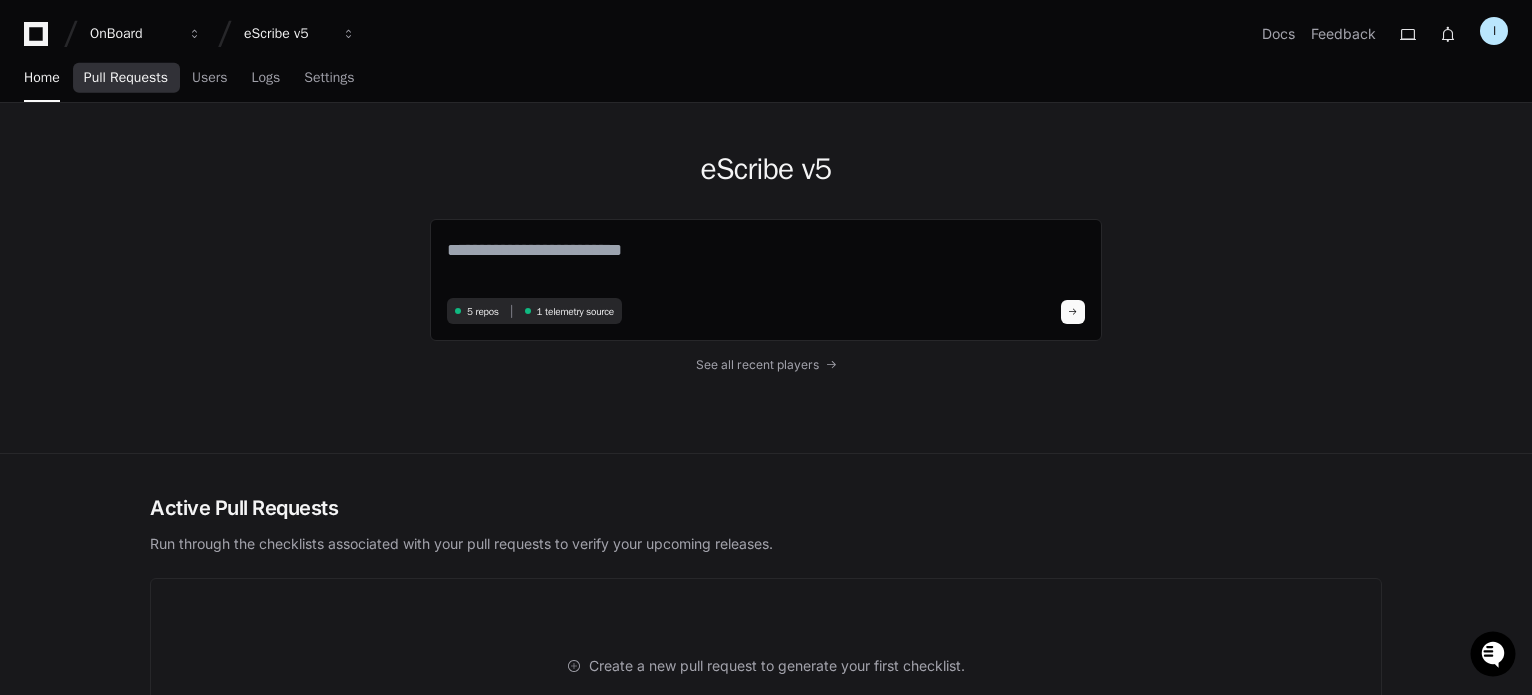 click on "Pull Requests" at bounding box center [126, 79] 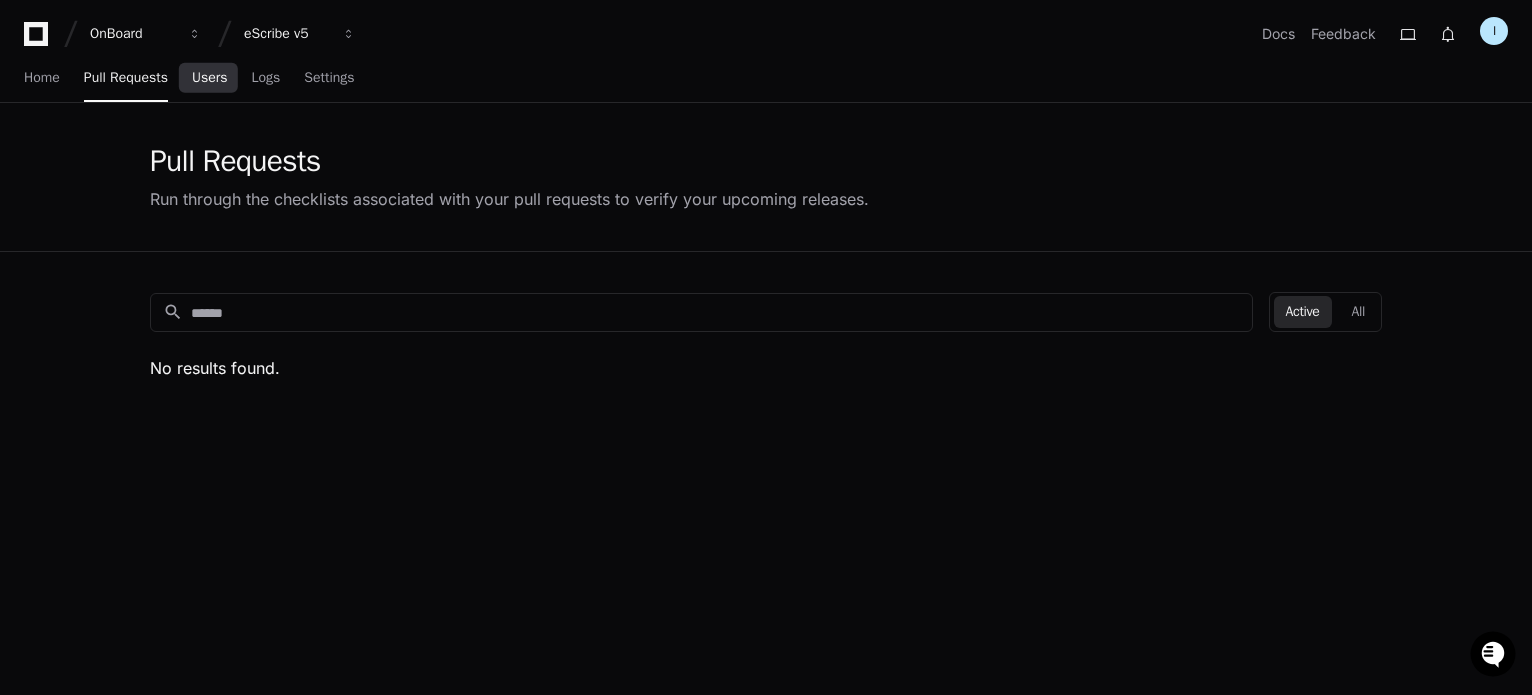 click on "Users" at bounding box center (210, 78) 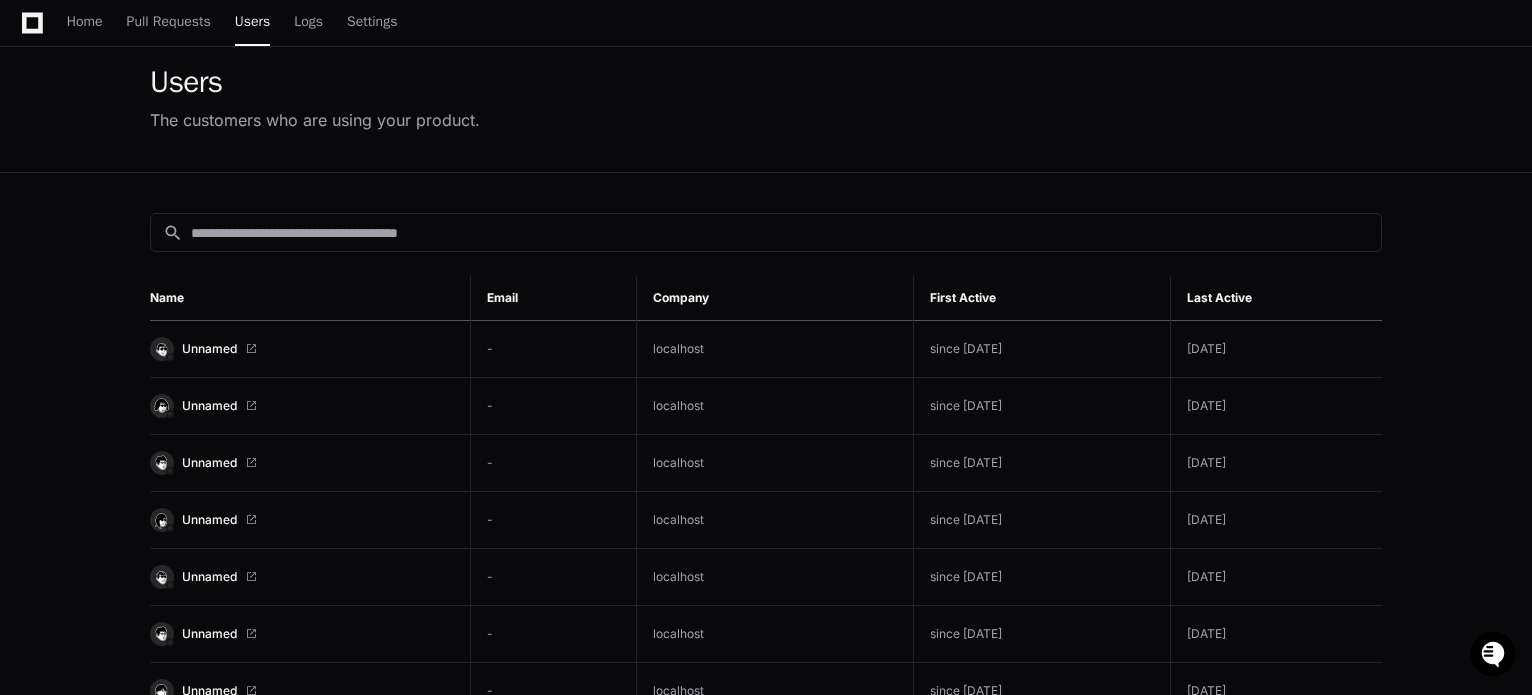 scroll, scrollTop: 0, scrollLeft: 0, axis: both 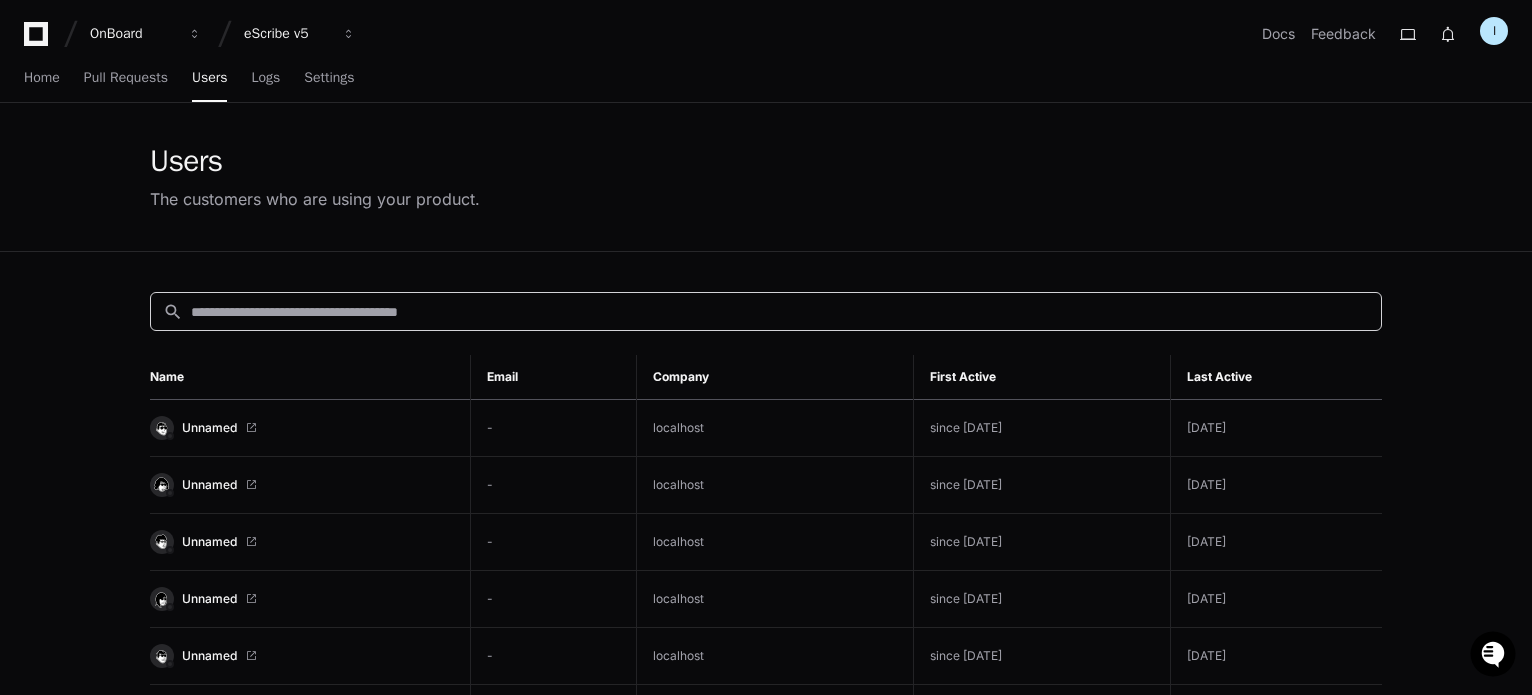 click at bounding box center [780, 312] 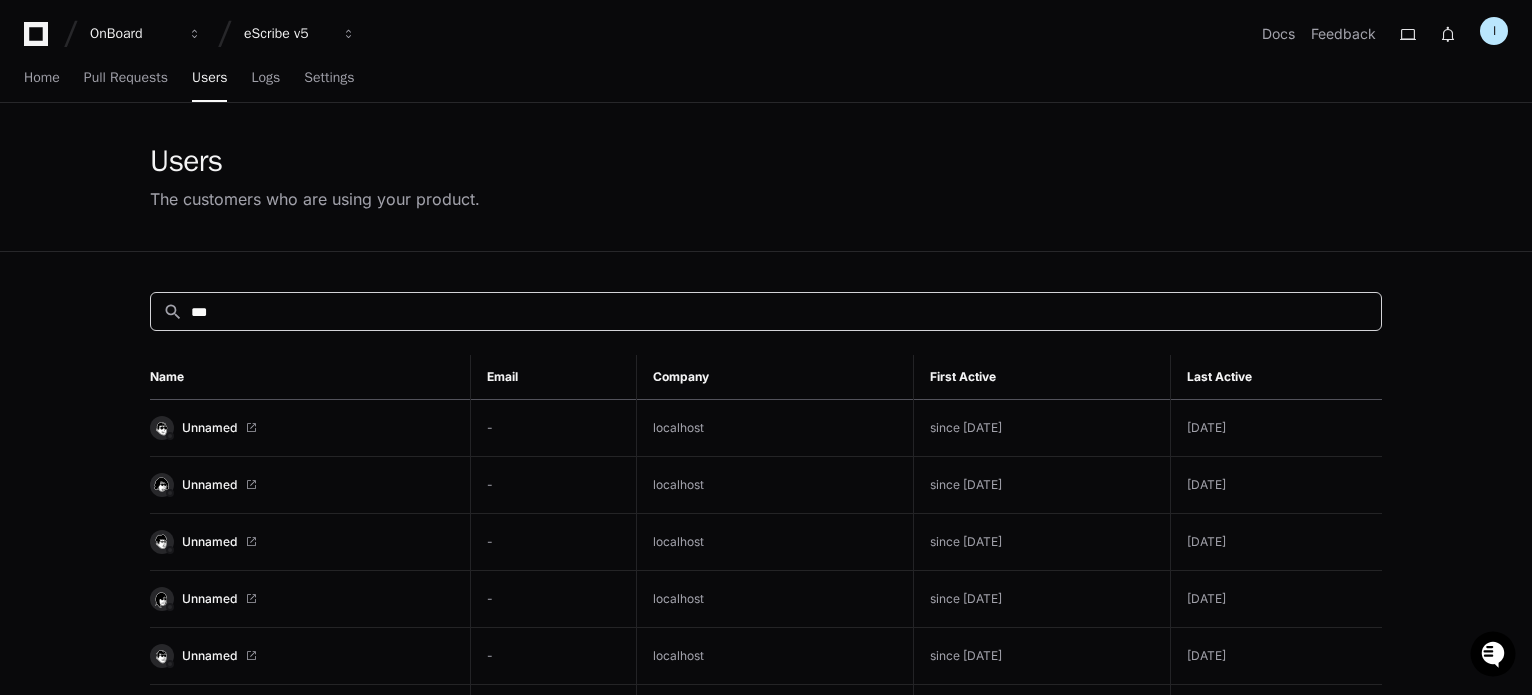 type on "****" 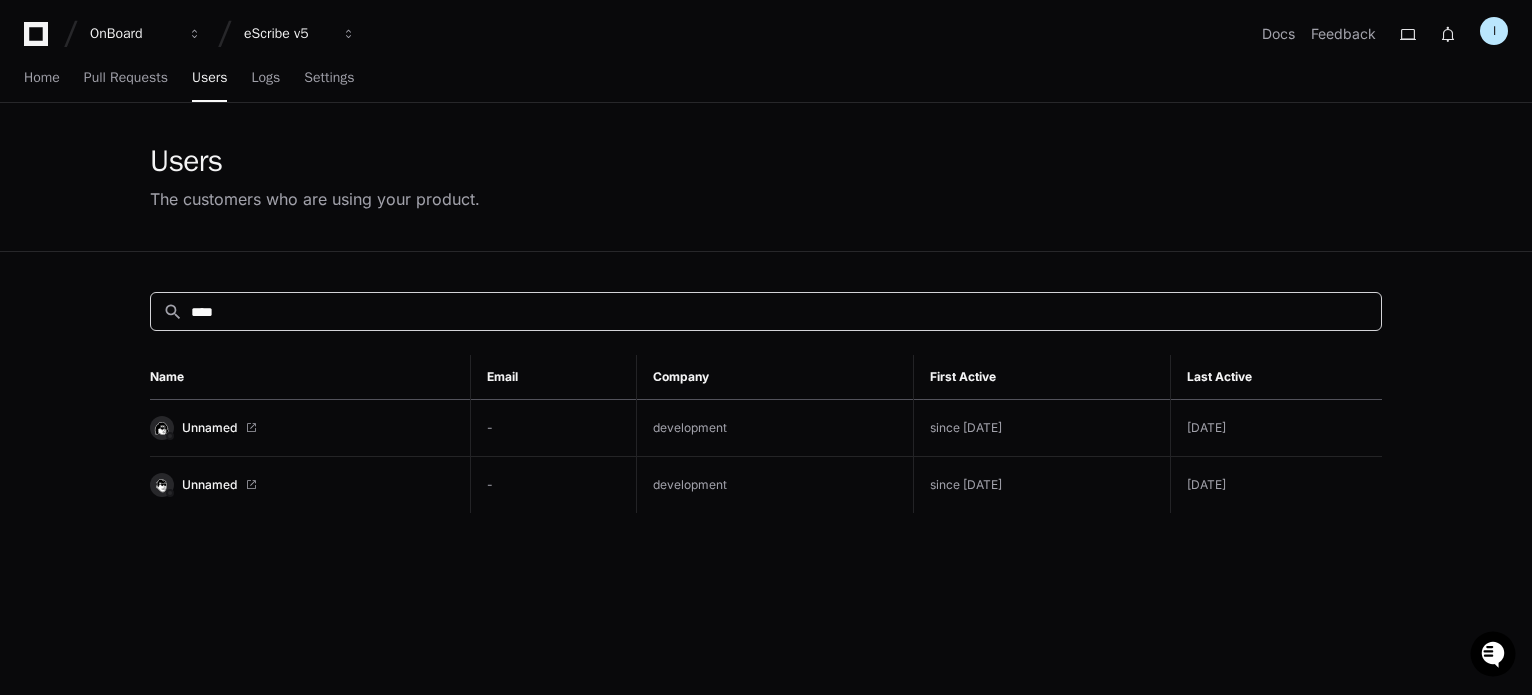 type 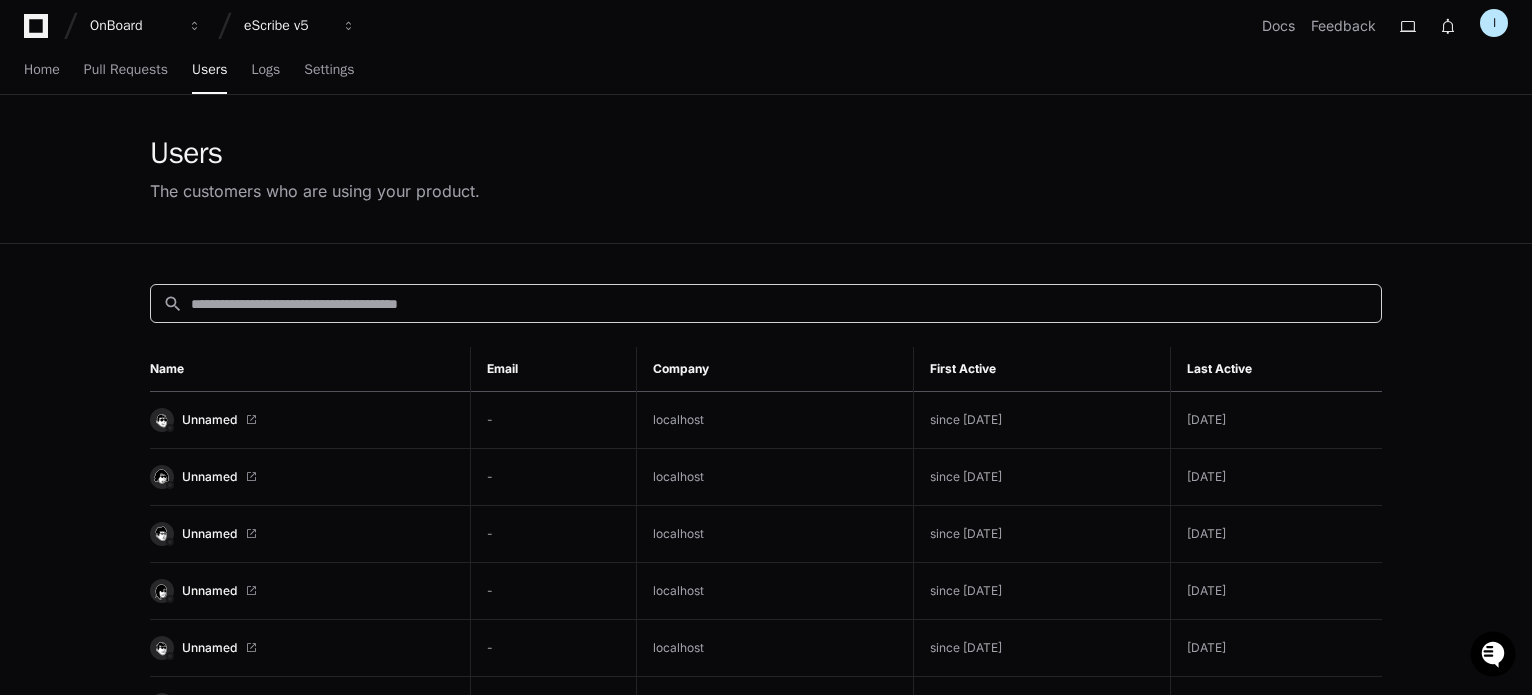 scroll, scrollTop: 0, scrollLeft: 0, axis: both 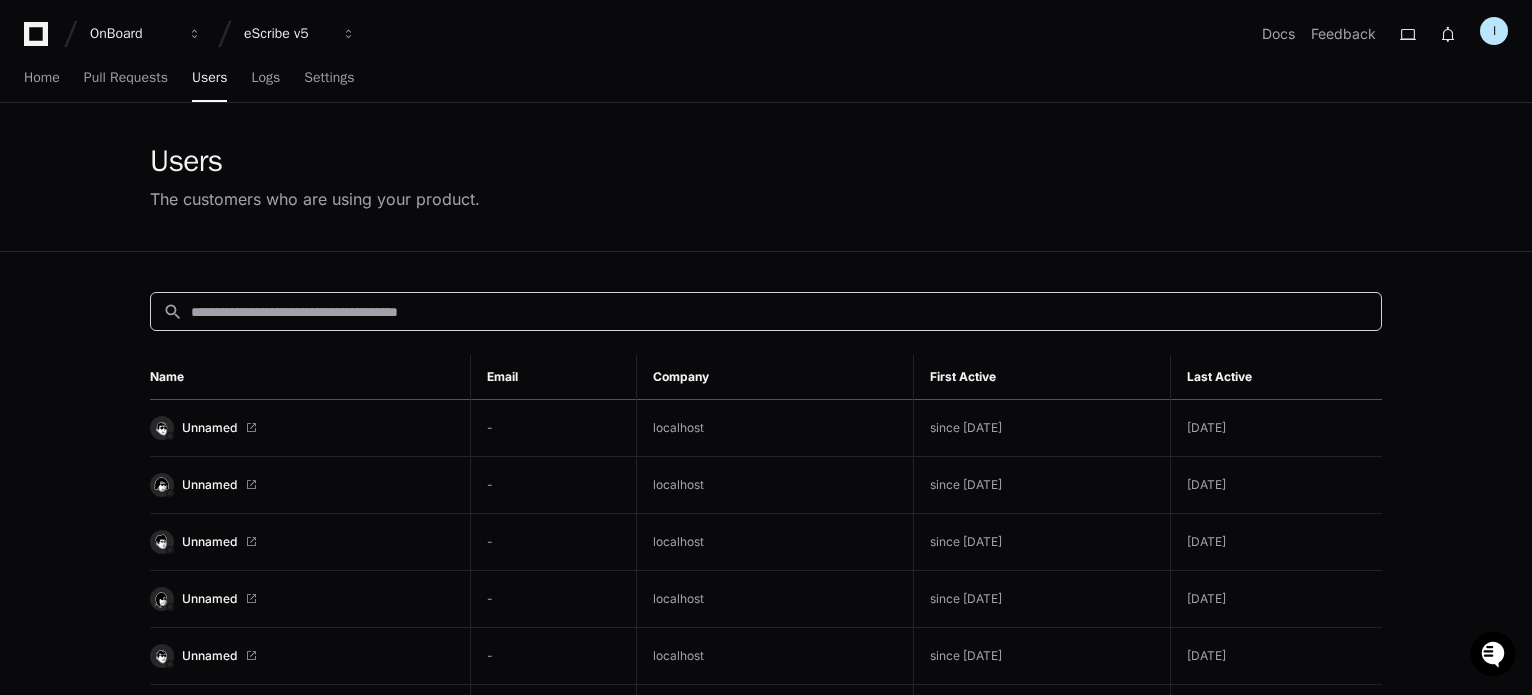 click on "Home Pull Requests Users Logs Settings" at bounding box center (189, 79) 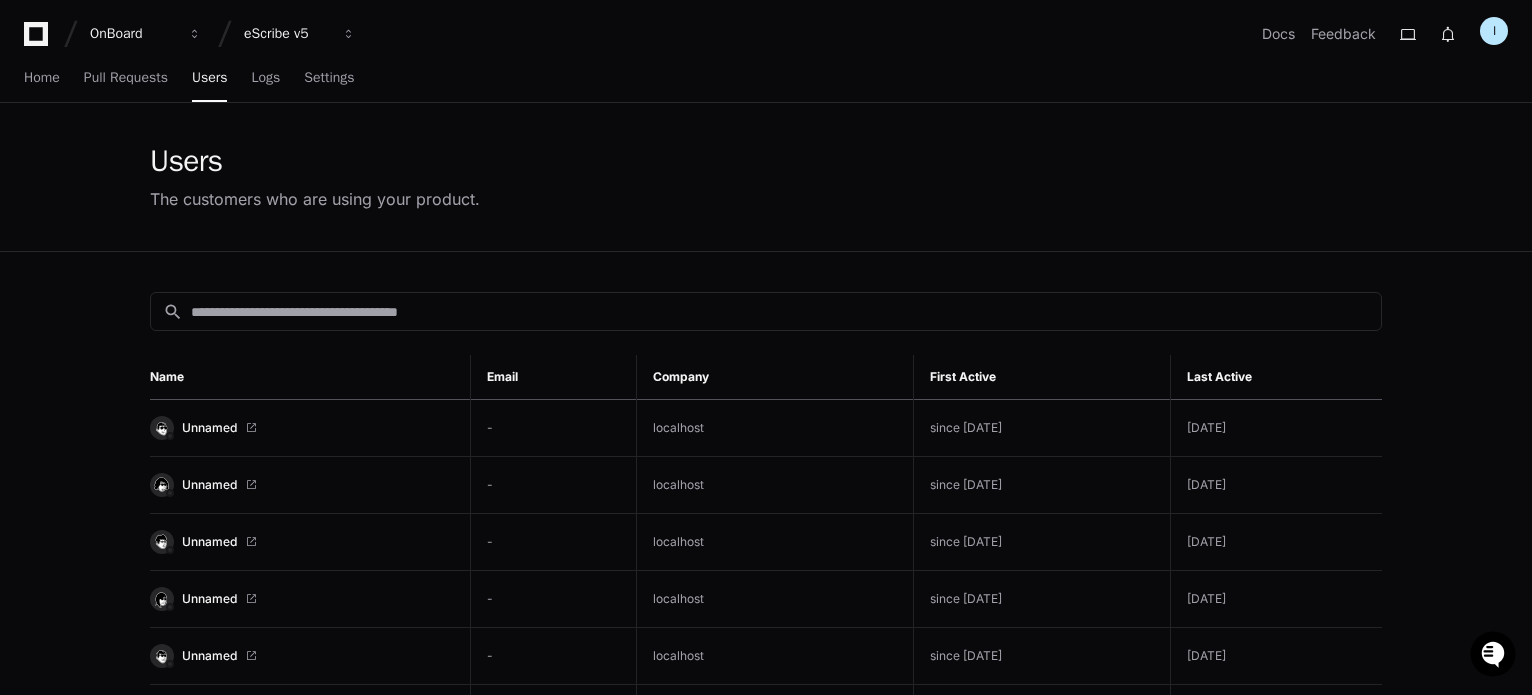 click on "Home Pull Requests Users Logs Settings" at bounding box center (189, 79) 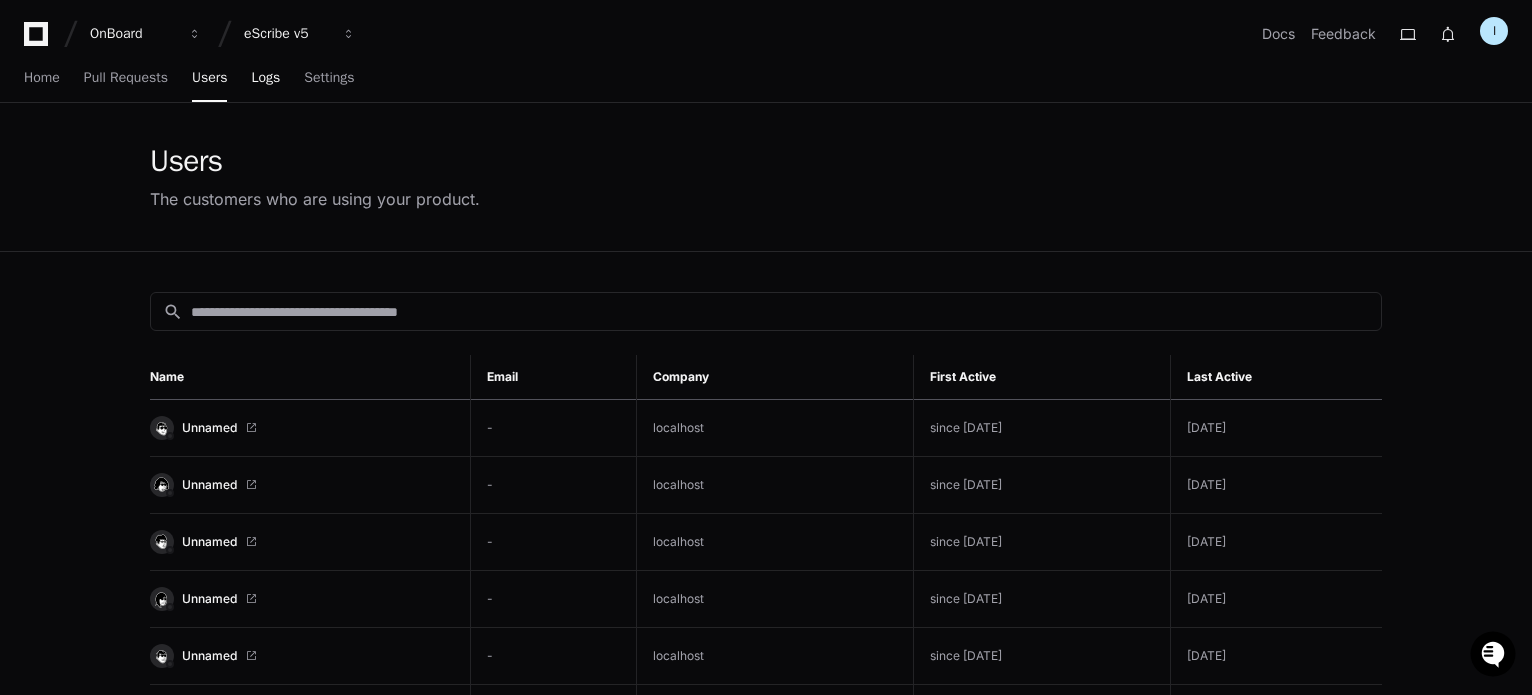 click on "Logs" at bounding box center (265, 78) 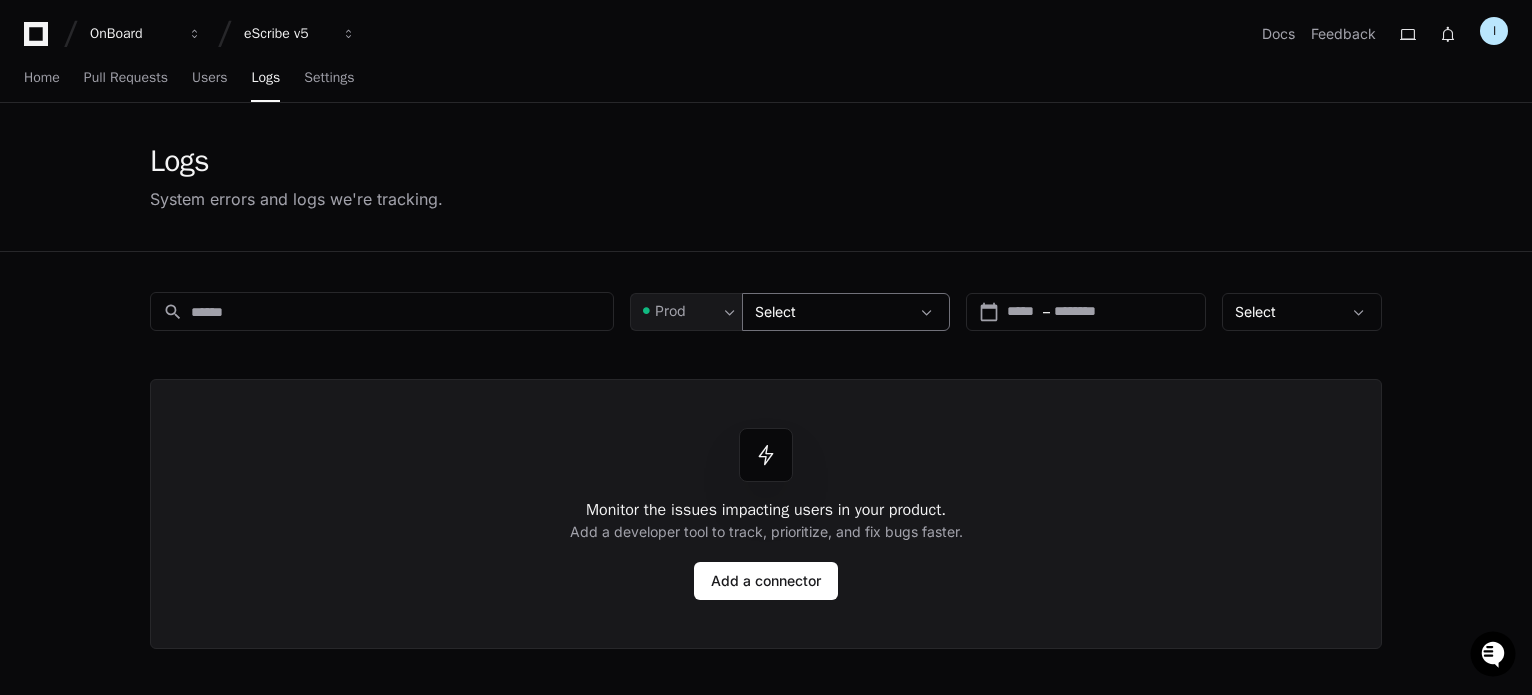click on "Select" at bounding box center [832, 312] 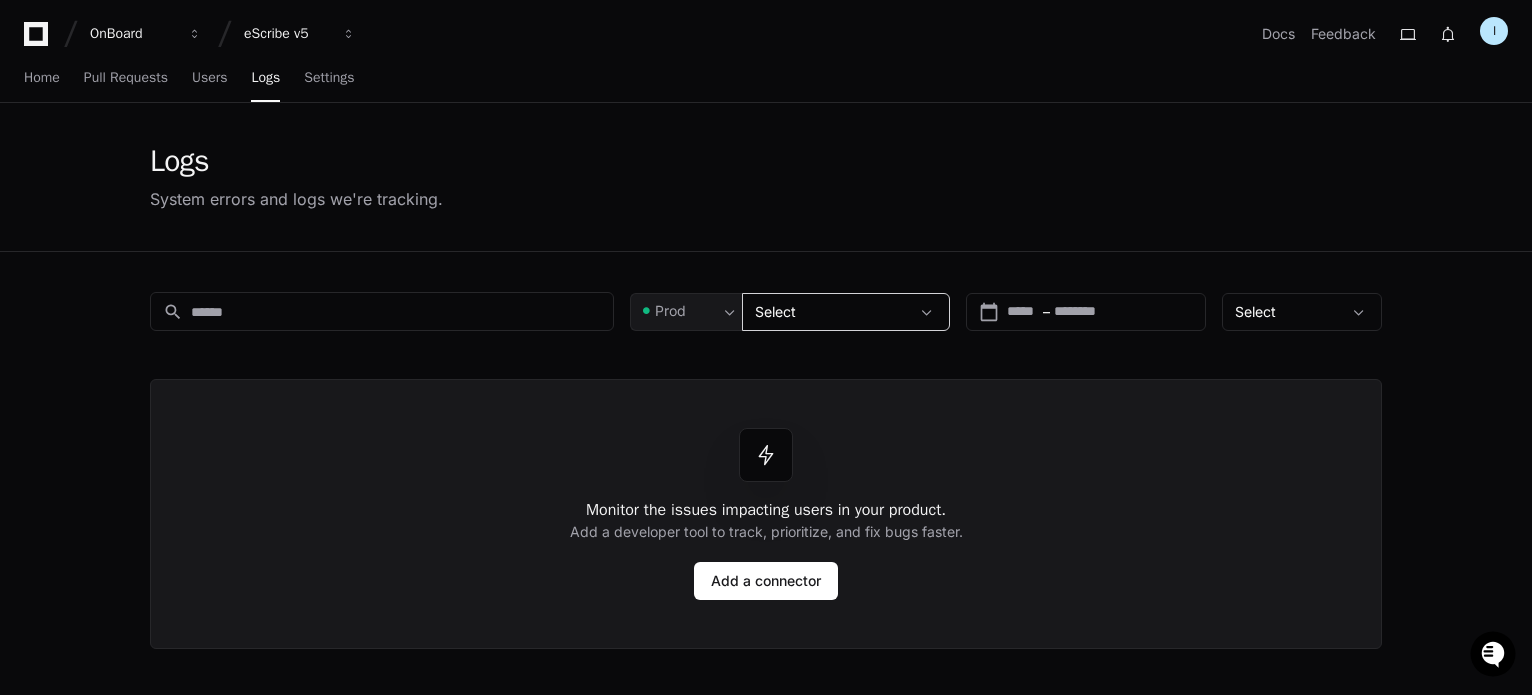 click 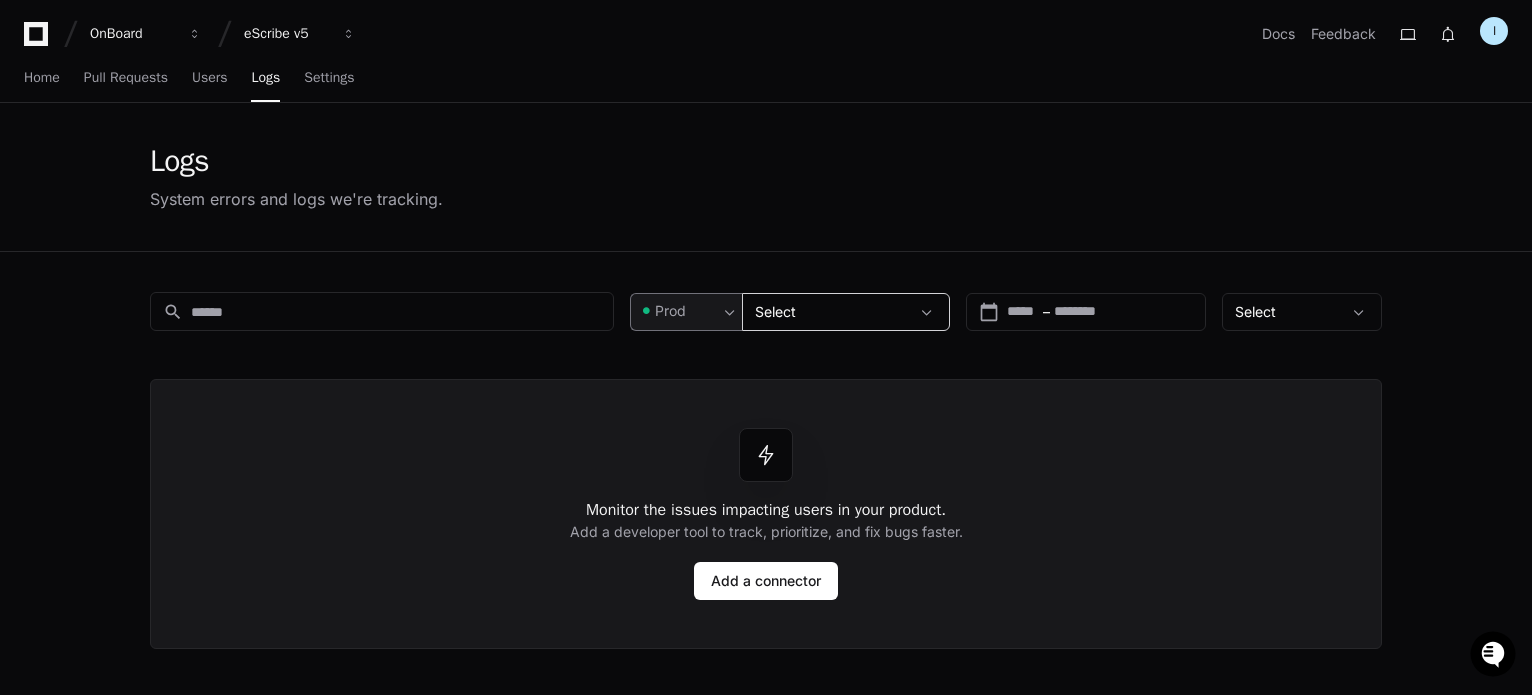 click on "Prod" at bounding box center (678, 311) 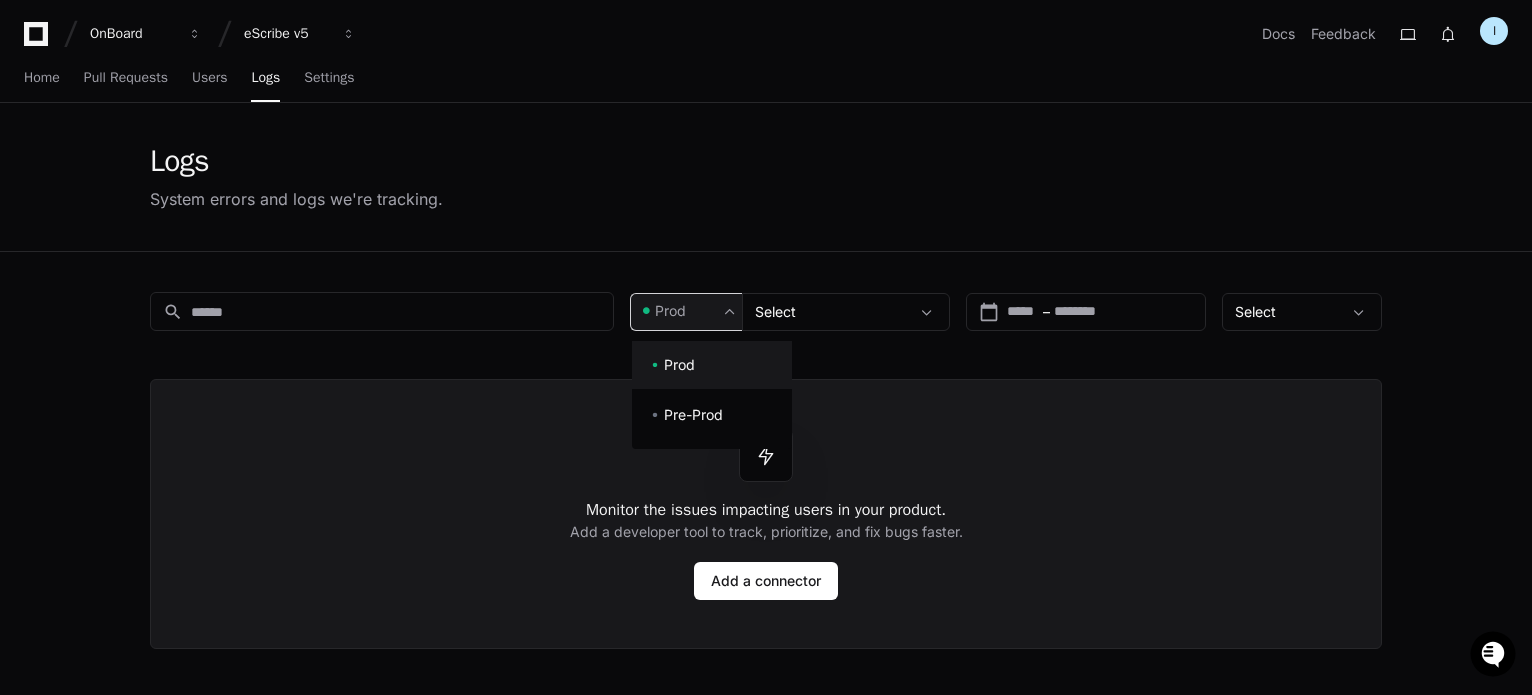 click at bounding box center [766, 347] 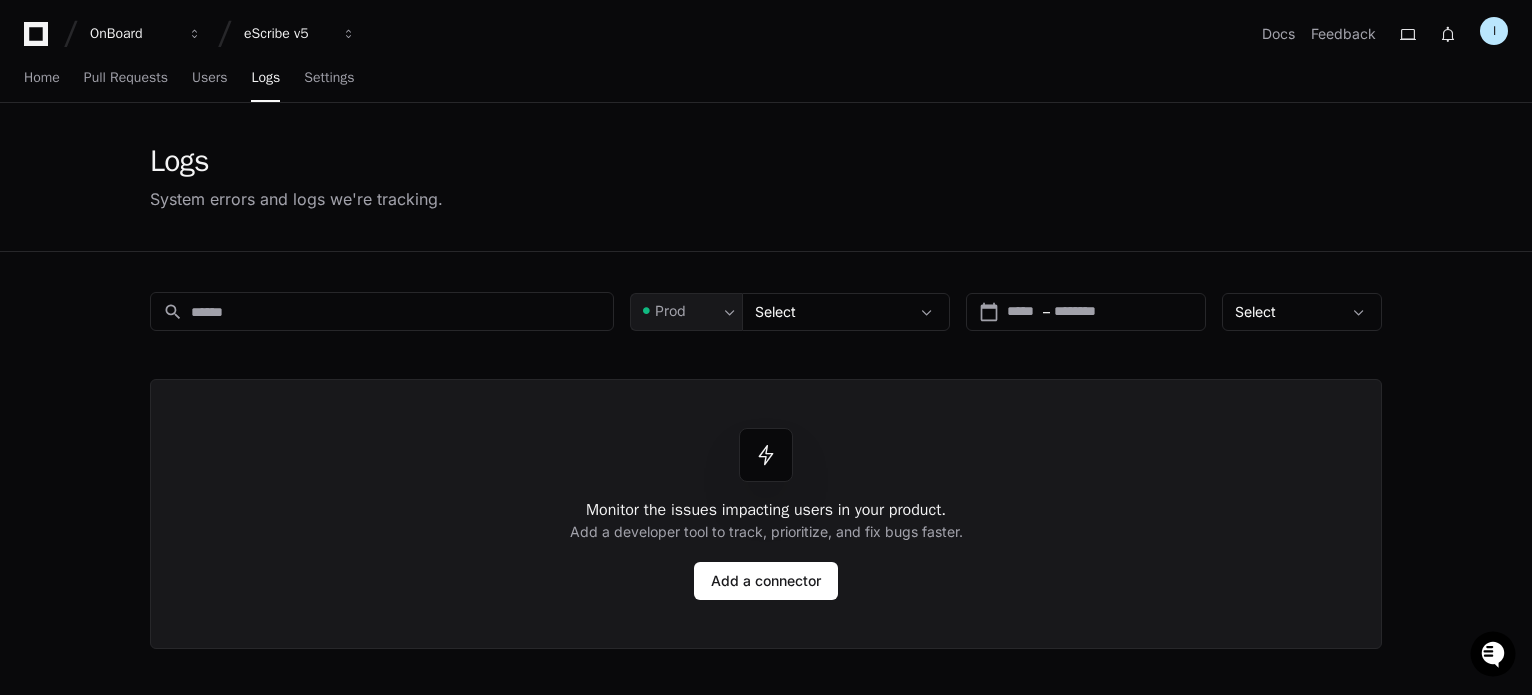 click on "search Prod Select calendar_today Start – End date Select  Monitor the issues impacting users in your product.   Add a developer tool to track, prioritize, and fix bugs faster.   Add a connector  Issue Dataset First Seen  Last Seen   Occurrences" 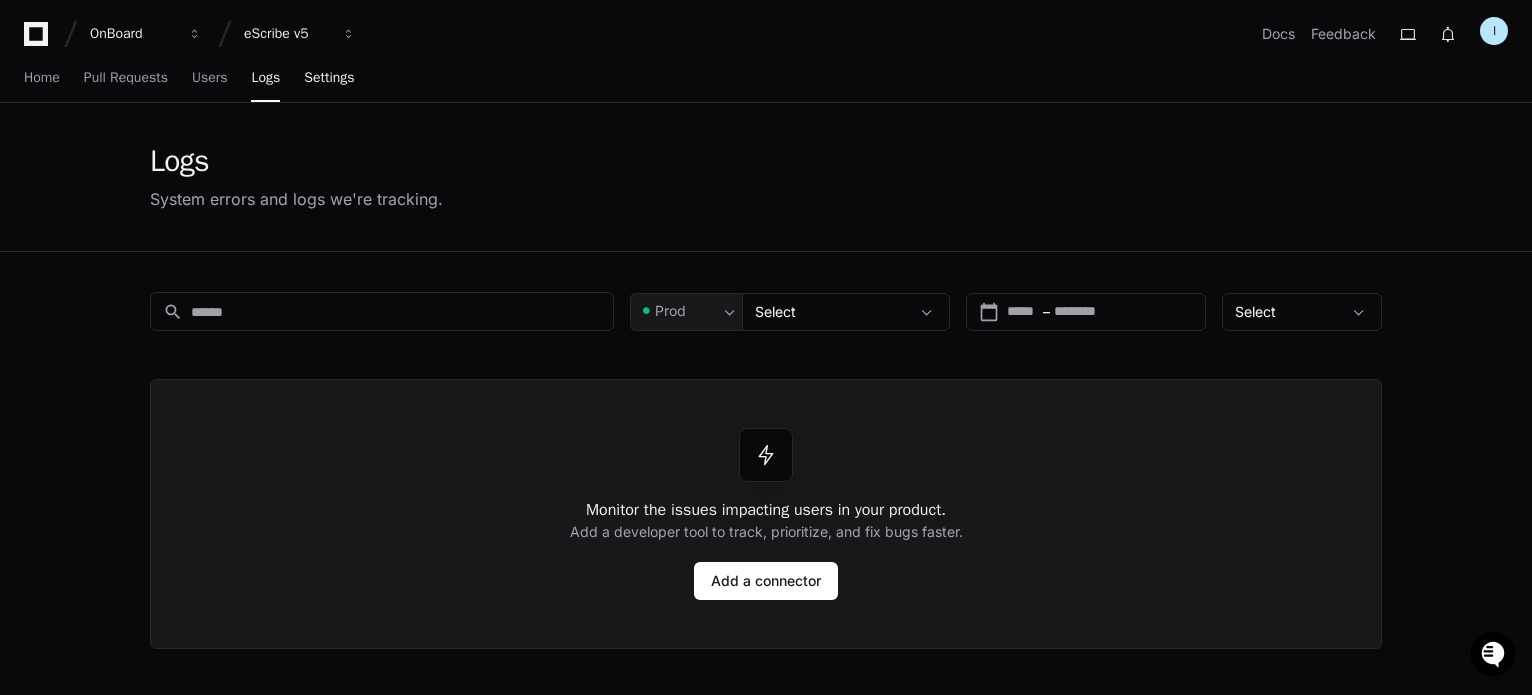 click on "Settings" at bounding box center [329, 78] 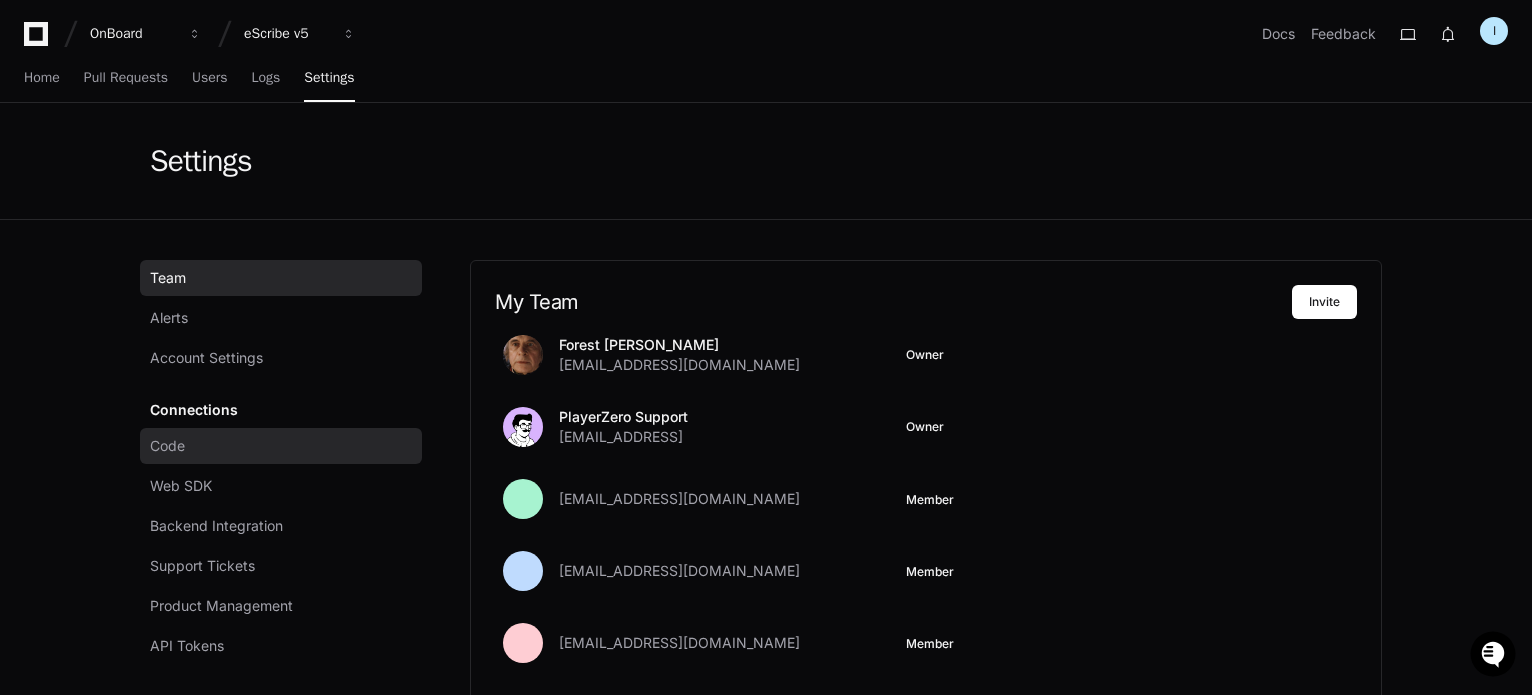scroll, scrollTop: 200, scrollLeft: 0, axis: vertical 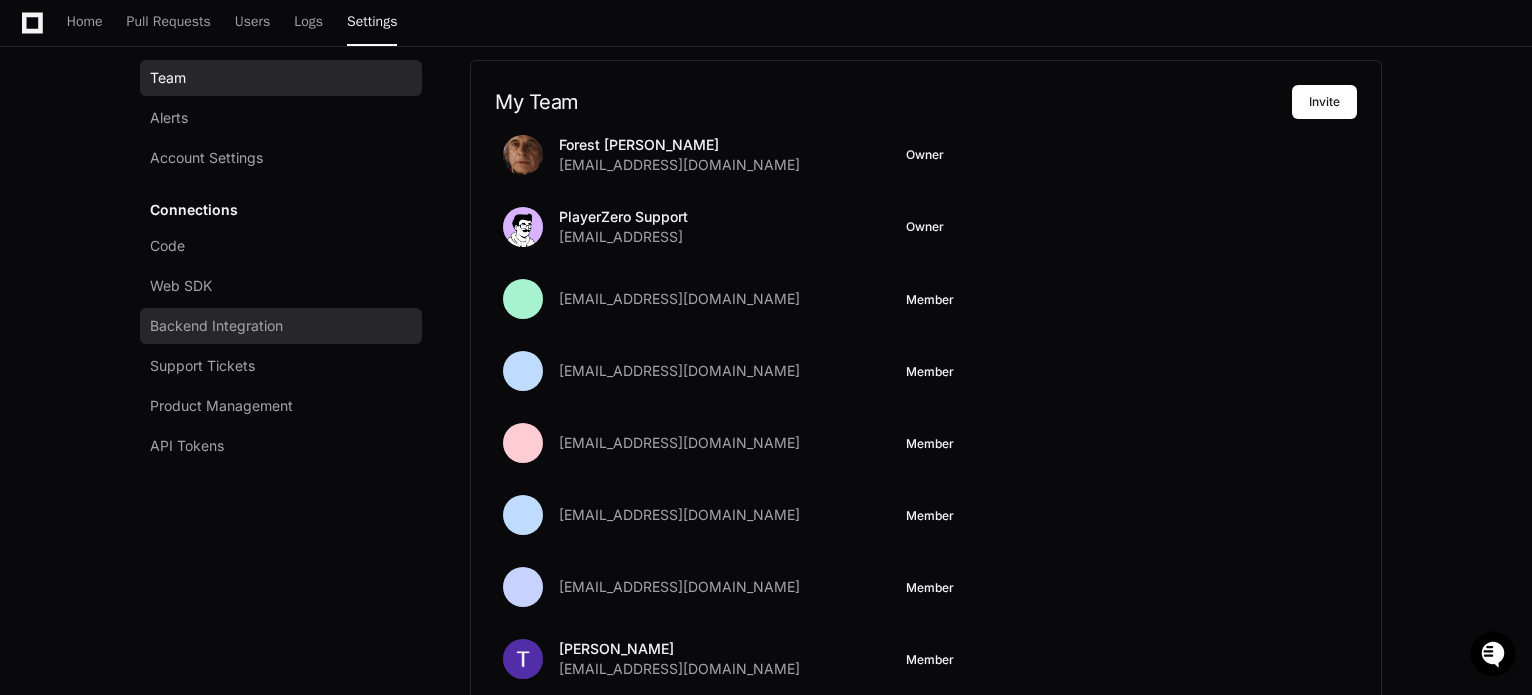 click on "Backend Integration" 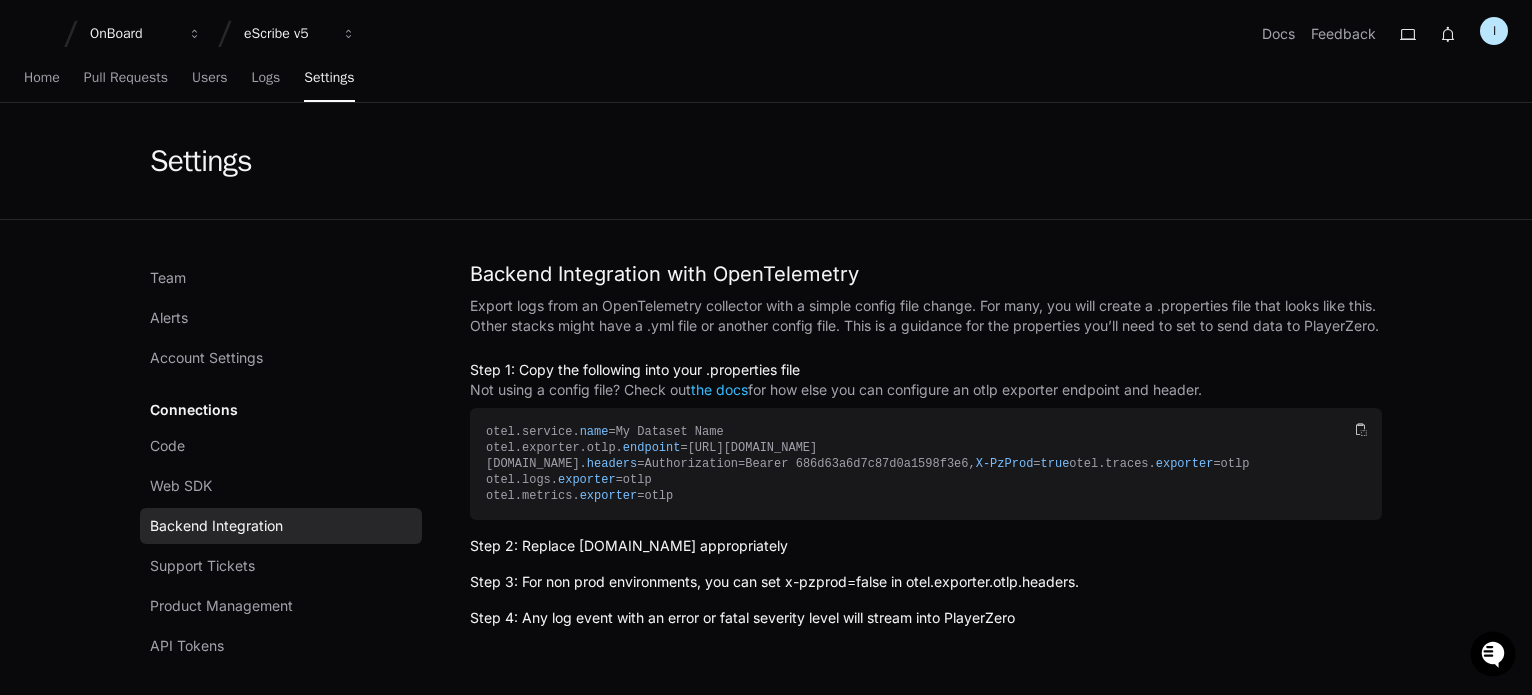 scroll, scrollTop: 125, scrollLeft: 0, axis: vertical 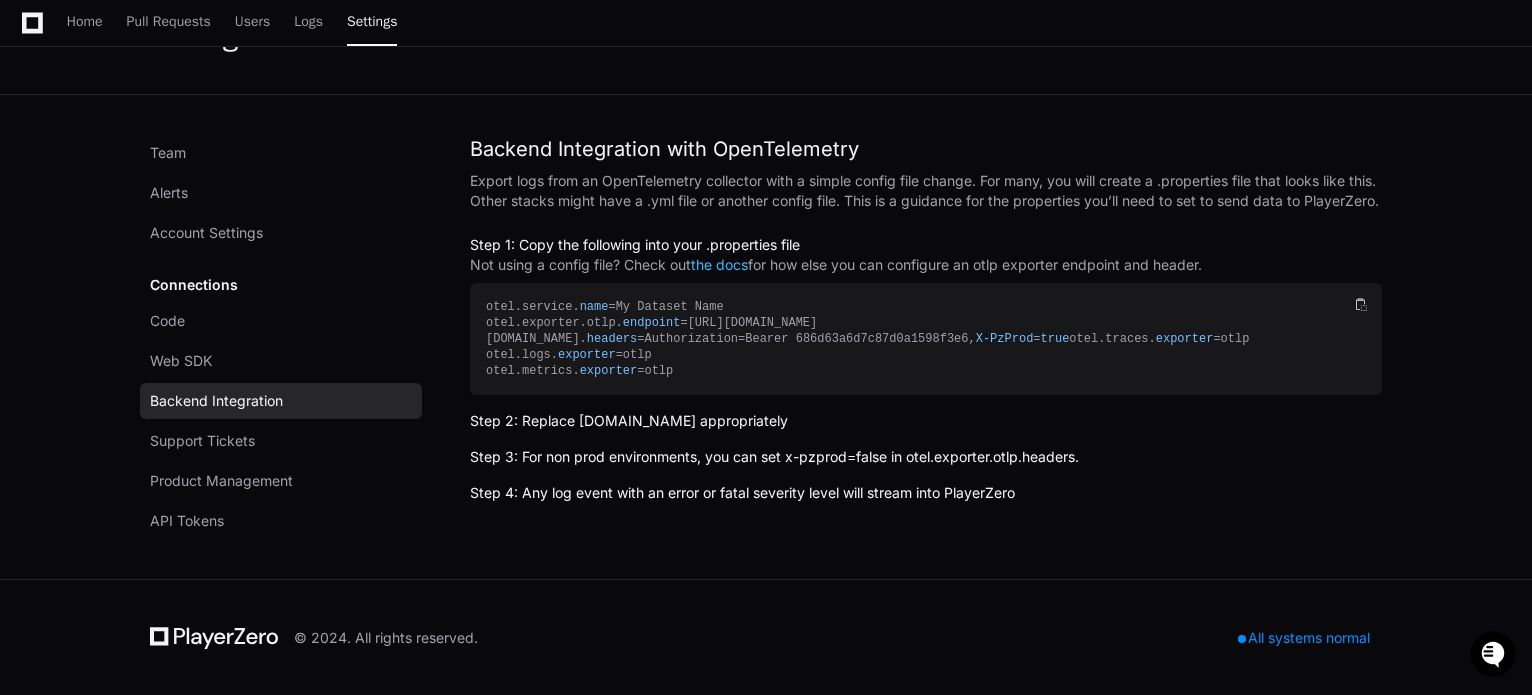 drag, startPoint x: 471, startPoint y: 296, endPoint x: 485, endPoint y: 172, distance: 124.78782 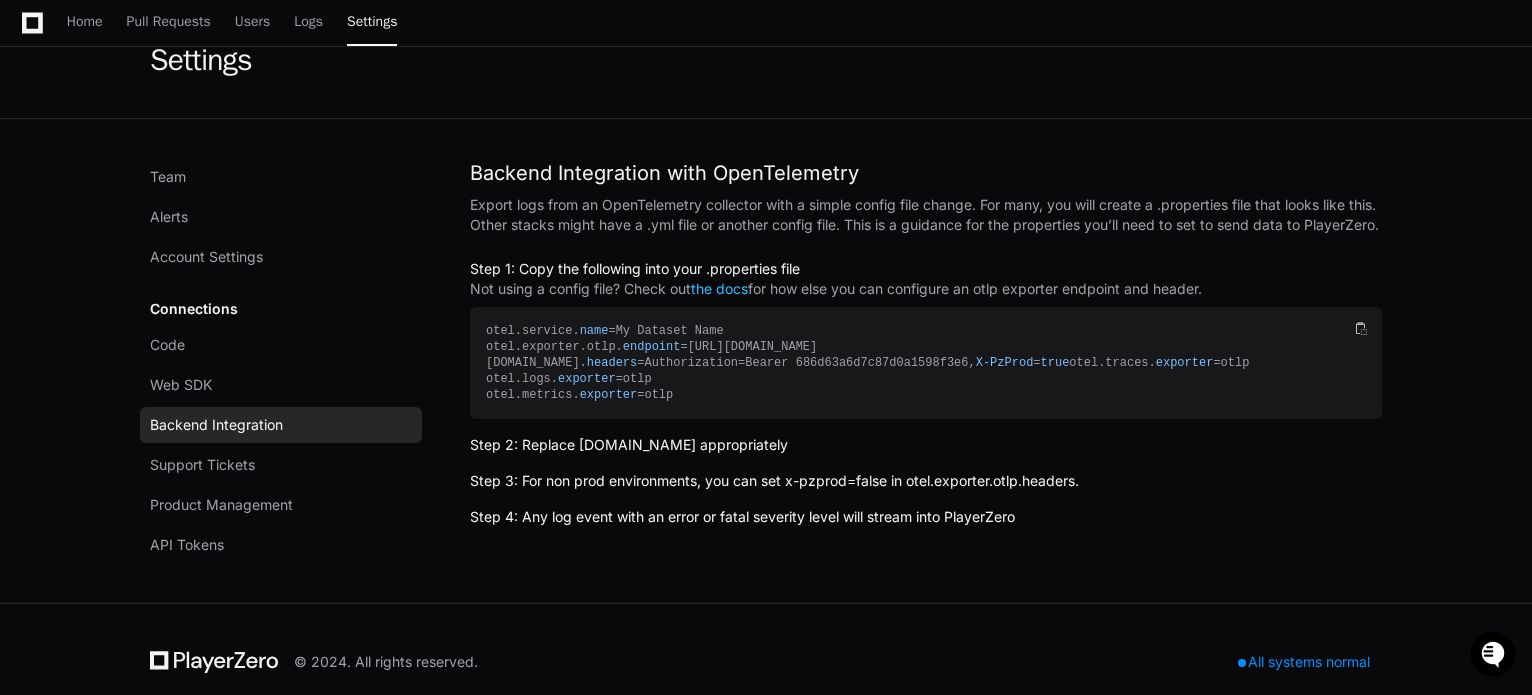 scroll, scrollTop: 0, scrollLeft: 0, axis: both 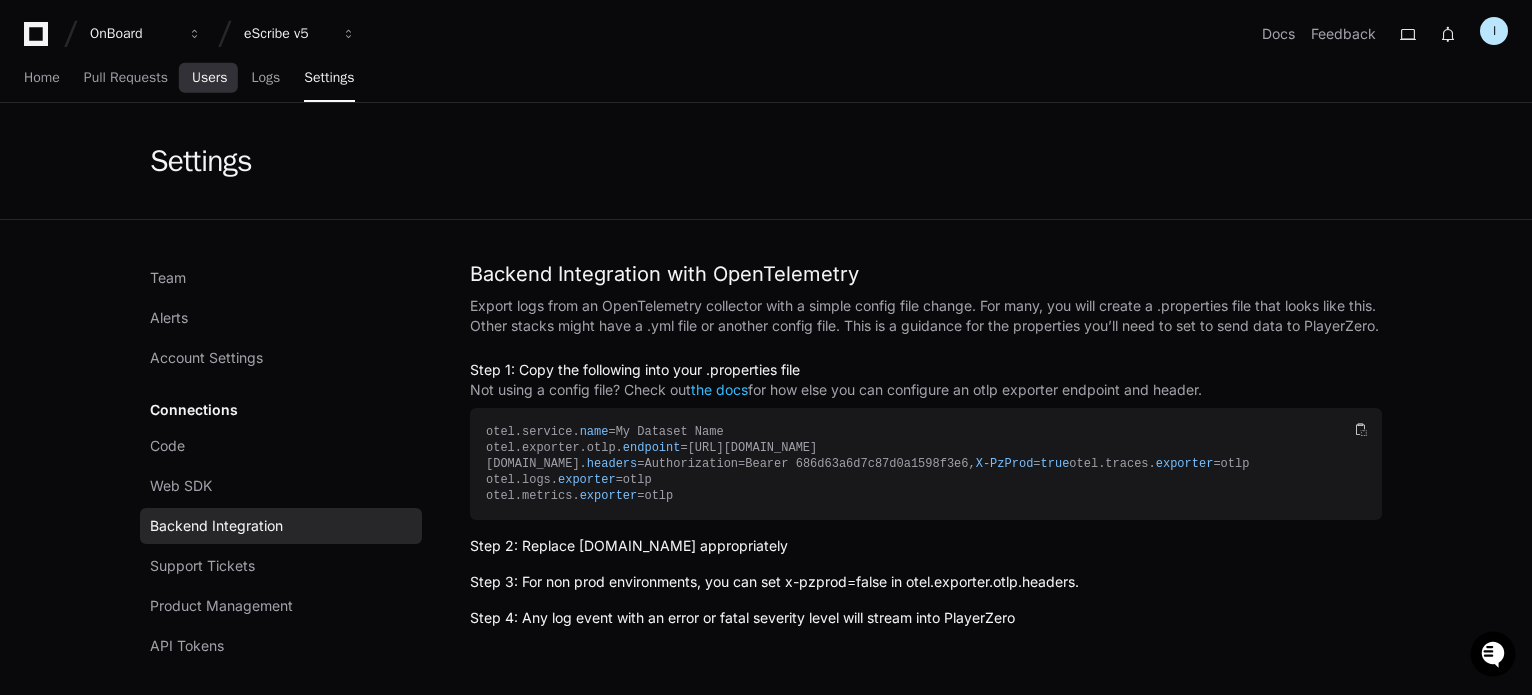 click on "Users" at bounding box center [210, 78] 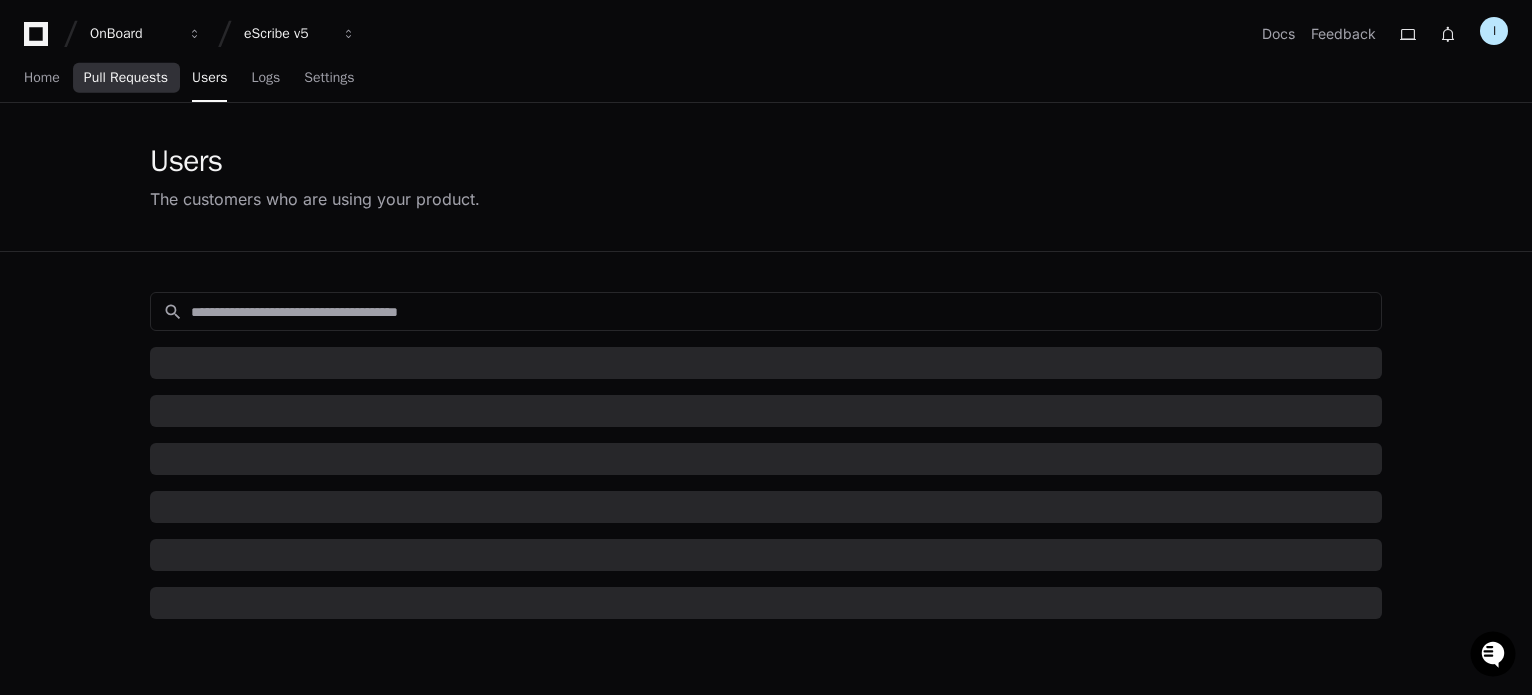click on "Pull Requests" at bounding box center [126, 78] 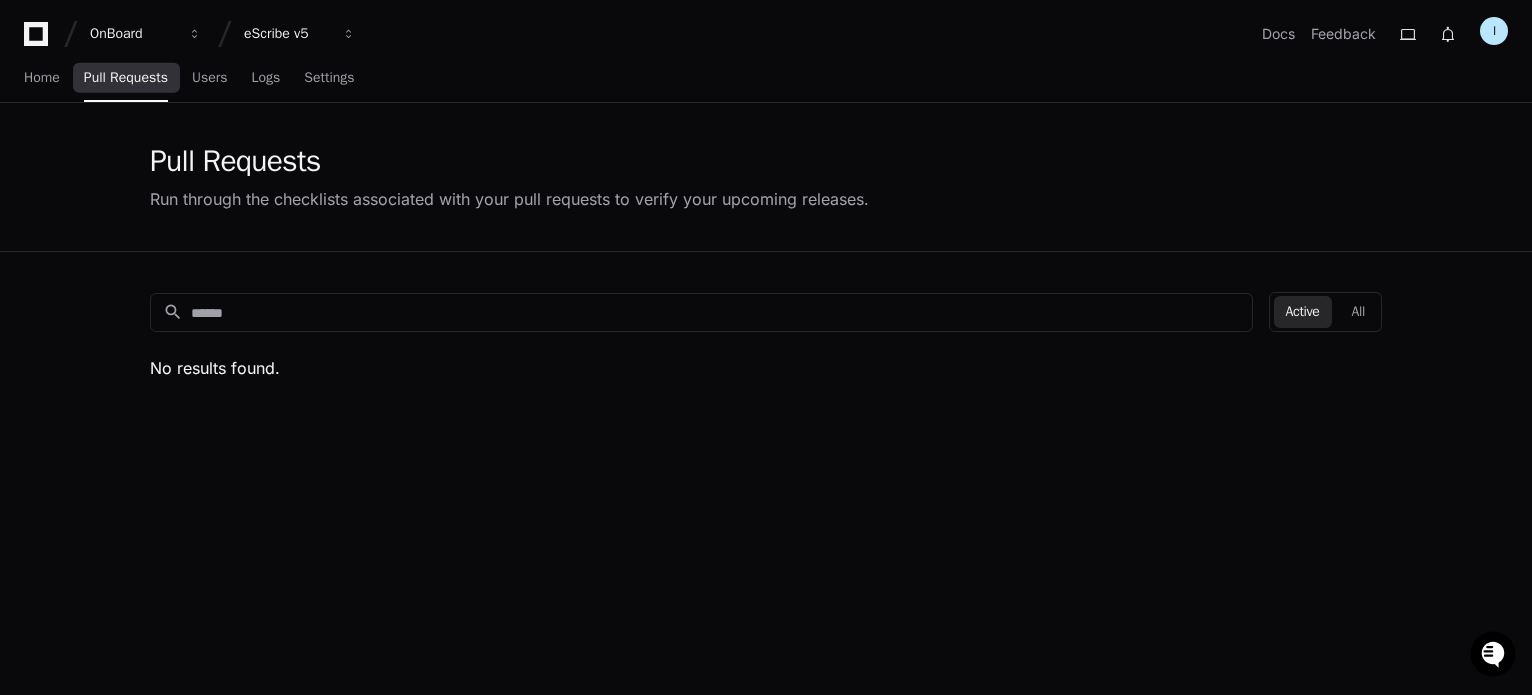 click on "Pull Requests" at bounding box center [126, 78] 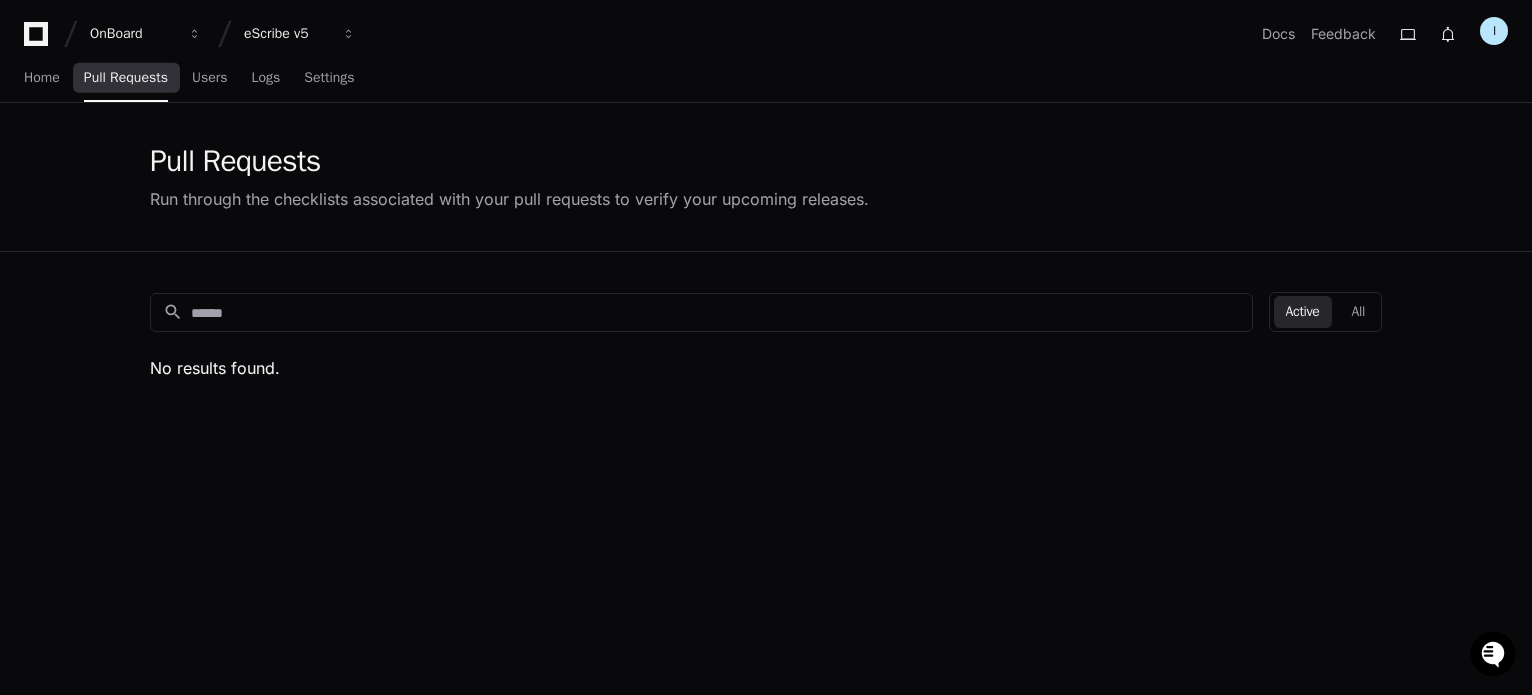 click on "Home Pull Requests Users Logs Settings" at bounding box center [189, 79] 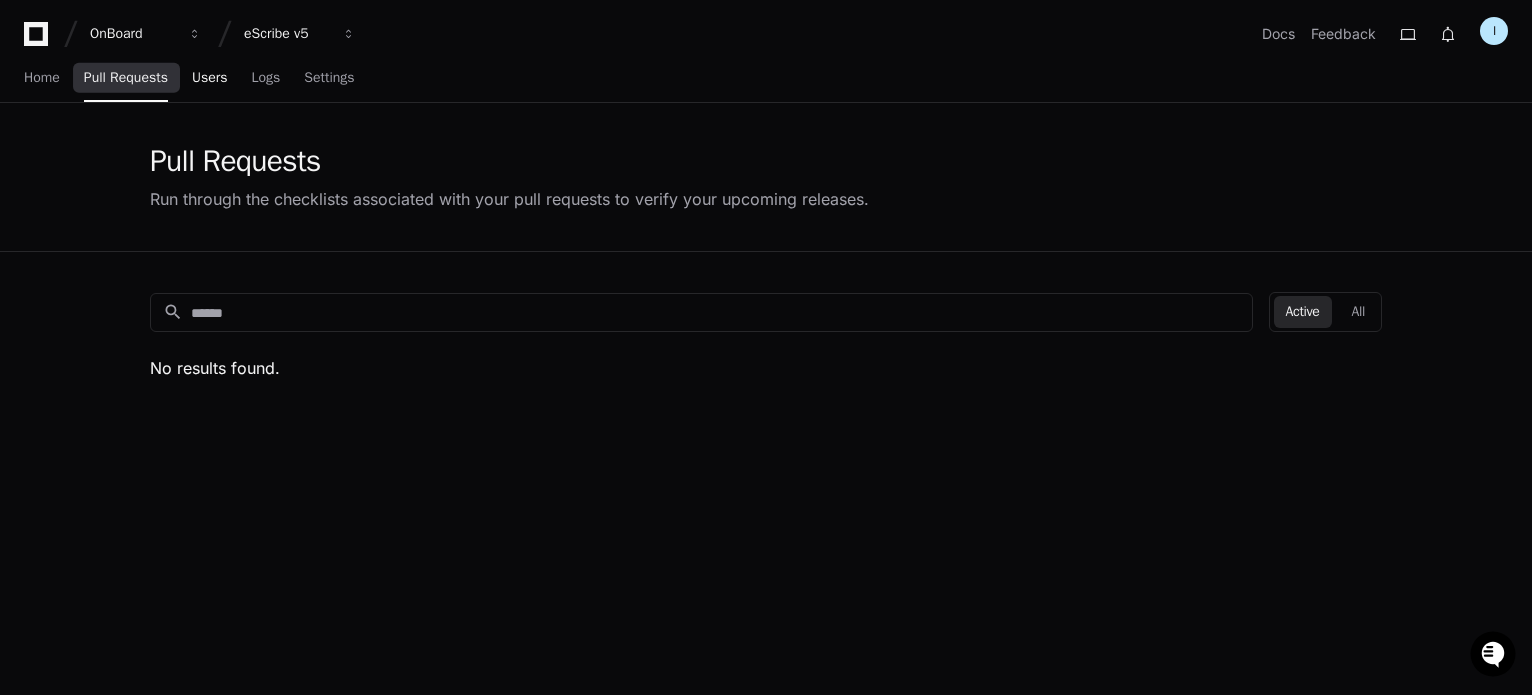 click on "Users" at bounding box center (210, 78) 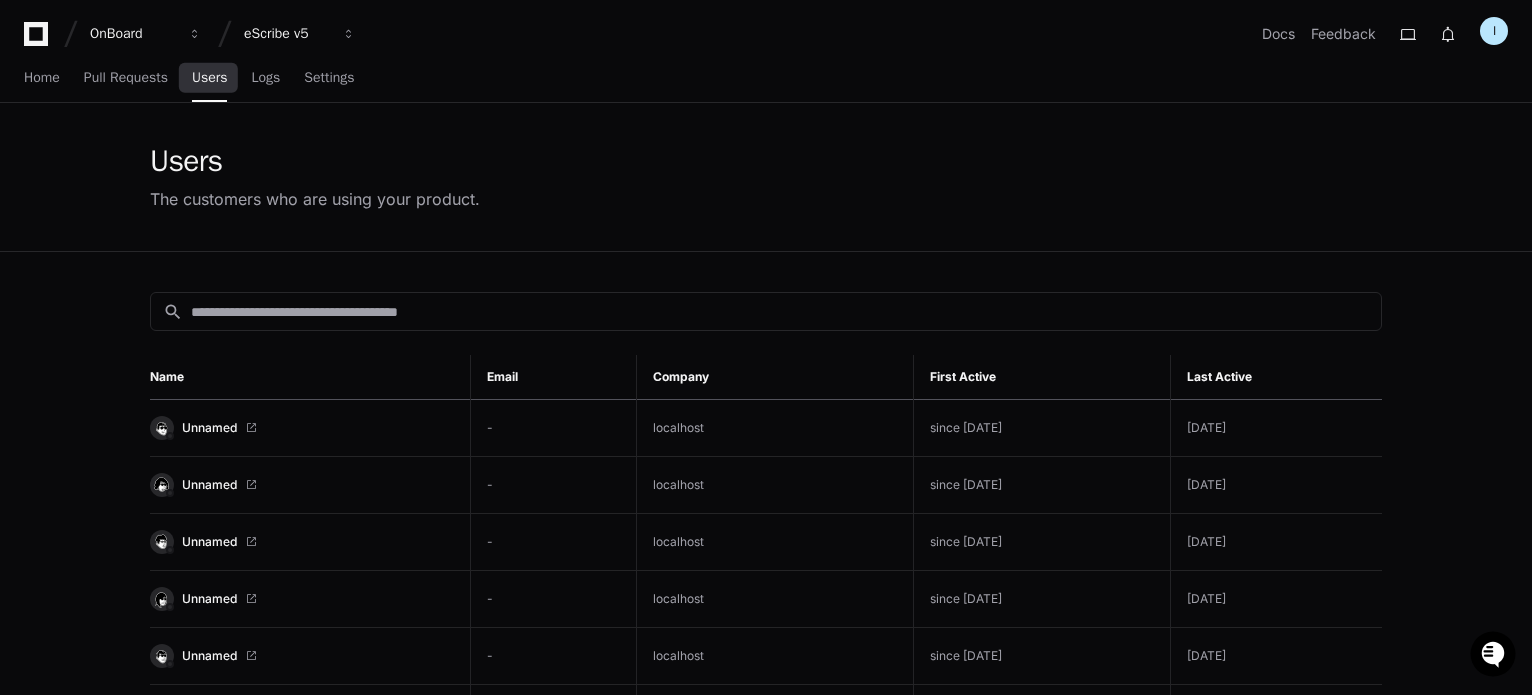 click on "Home Pull Requests Users Logs Settings" at bounding box center [189, 79] 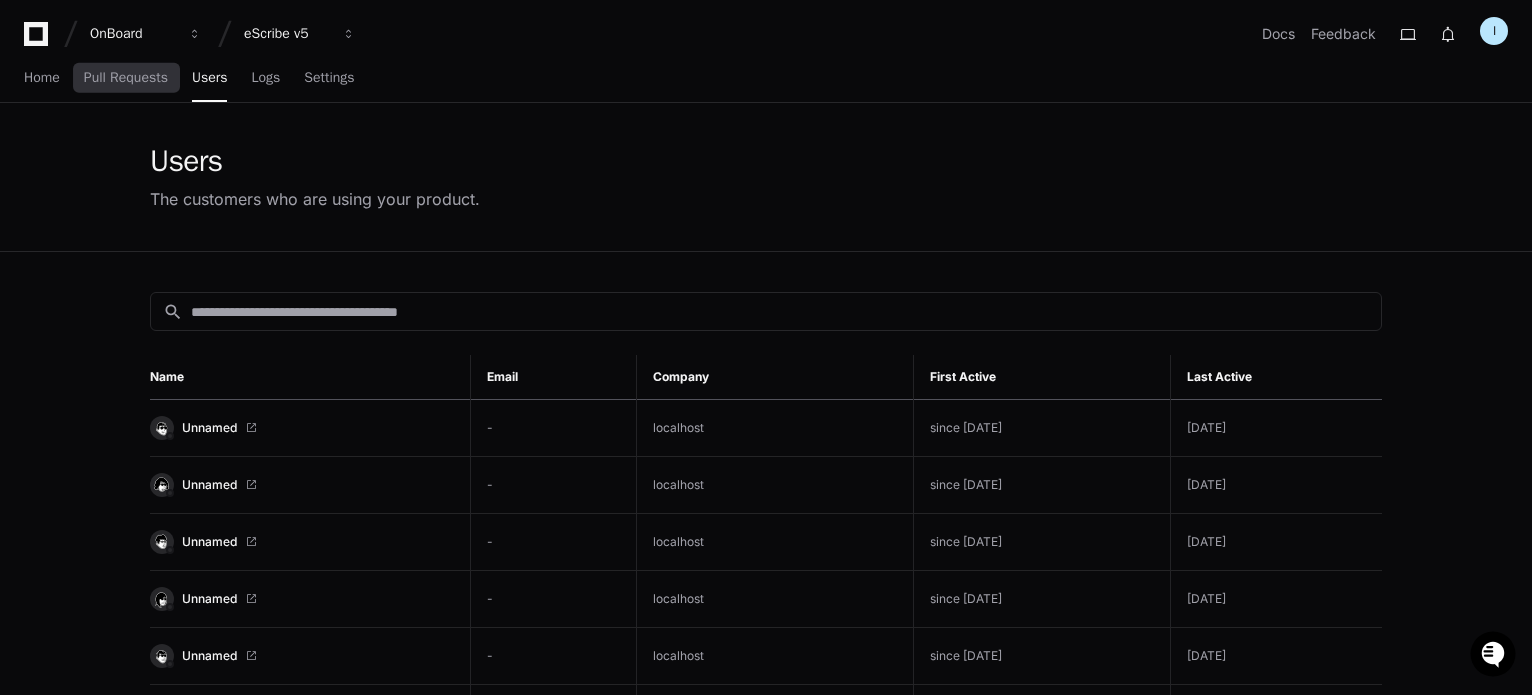 click on "Home Pull Requests Users Logs Settings" at bounding box center [189, 79] 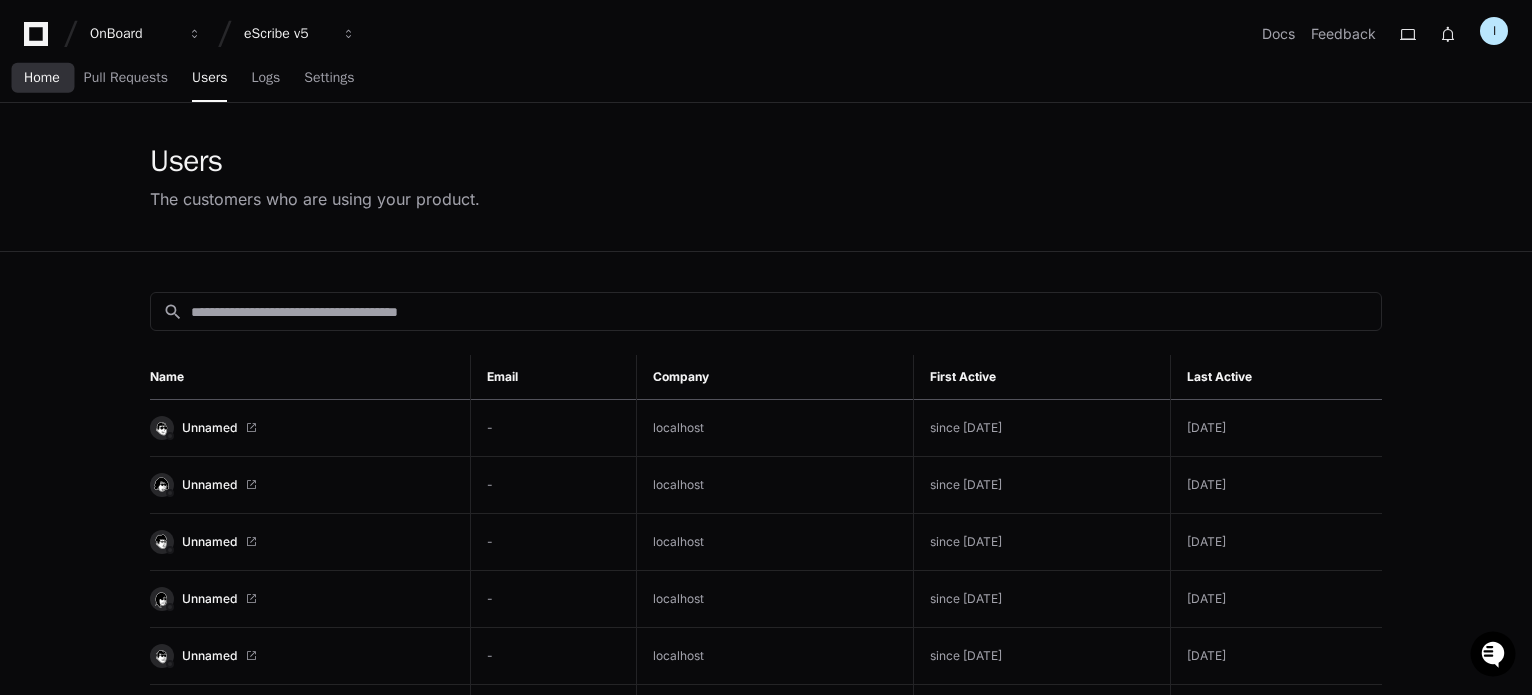 click on "Home" at bounding box center [42, 78] 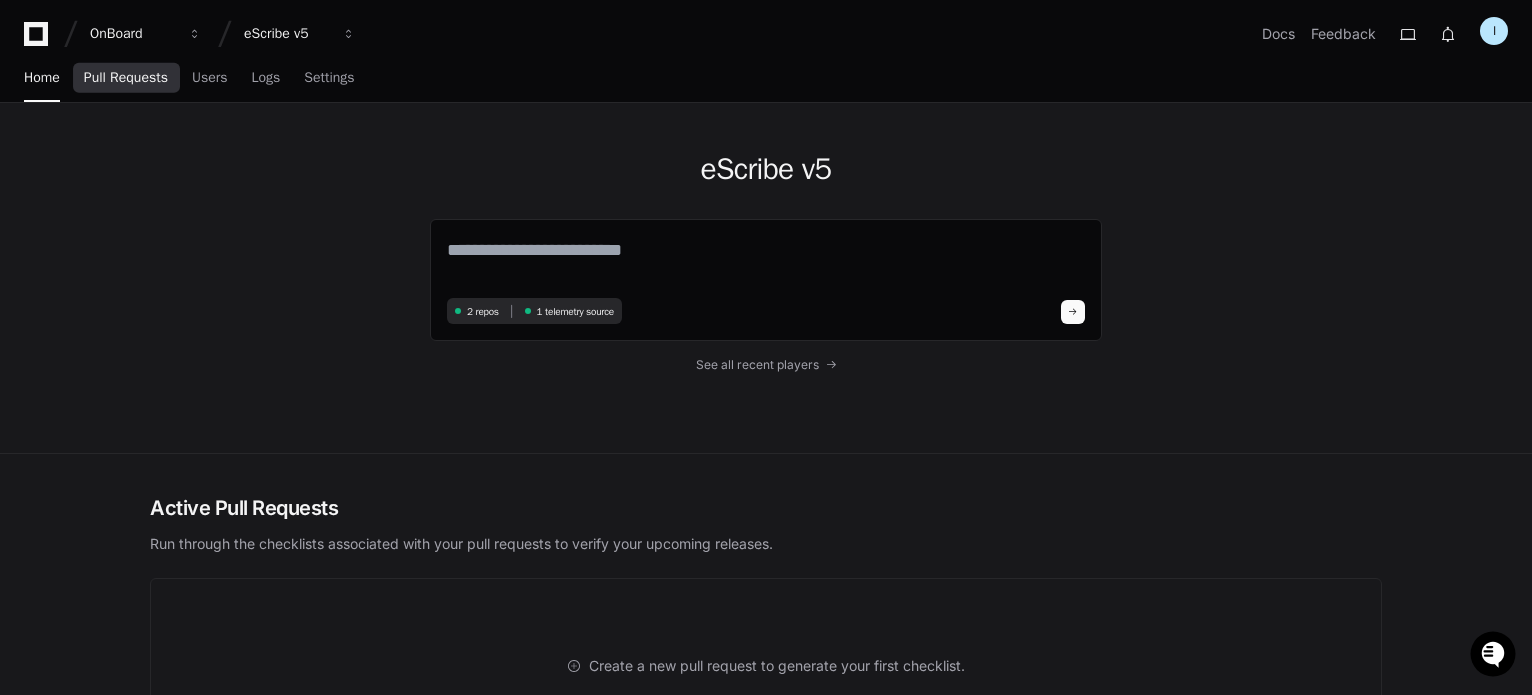 click on "Pull Requests" at bounding box center (126, 78) 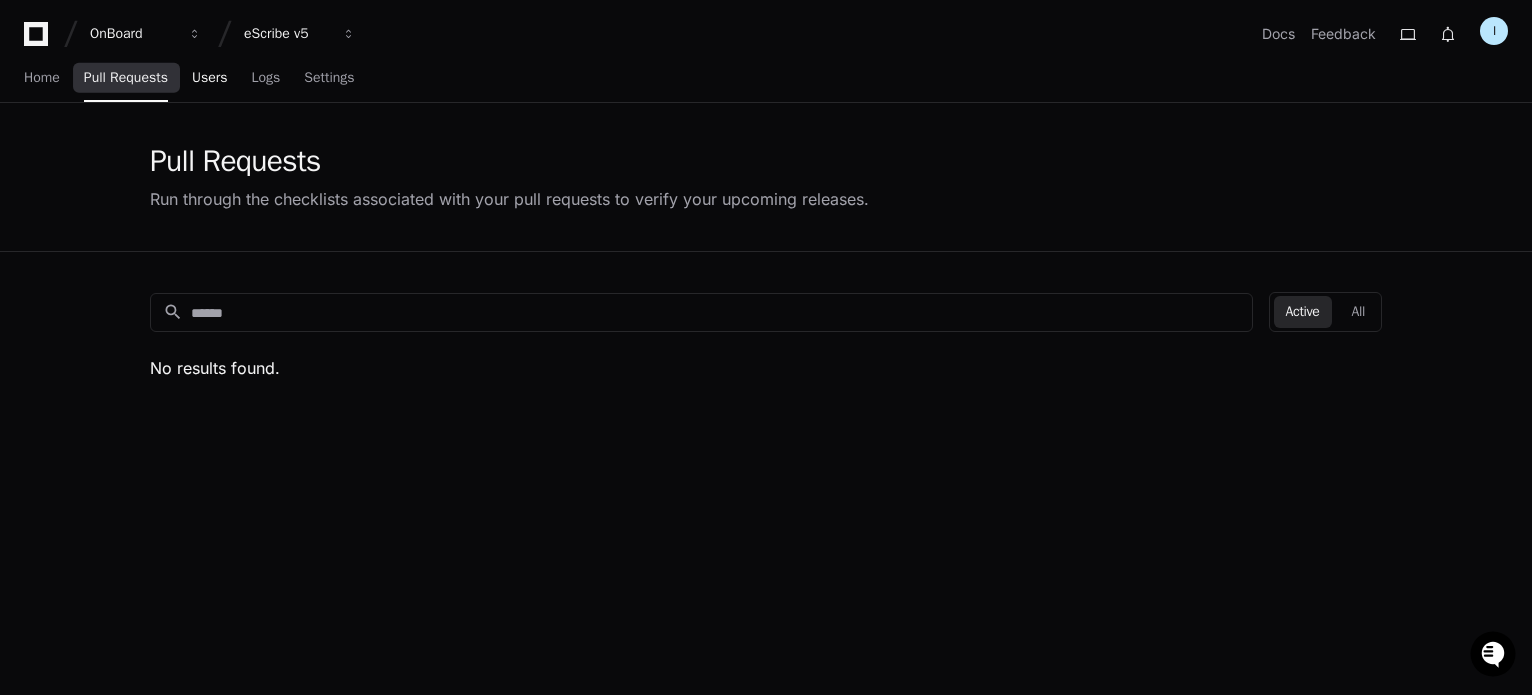 click on "Users" at bounding box center [210, 78] 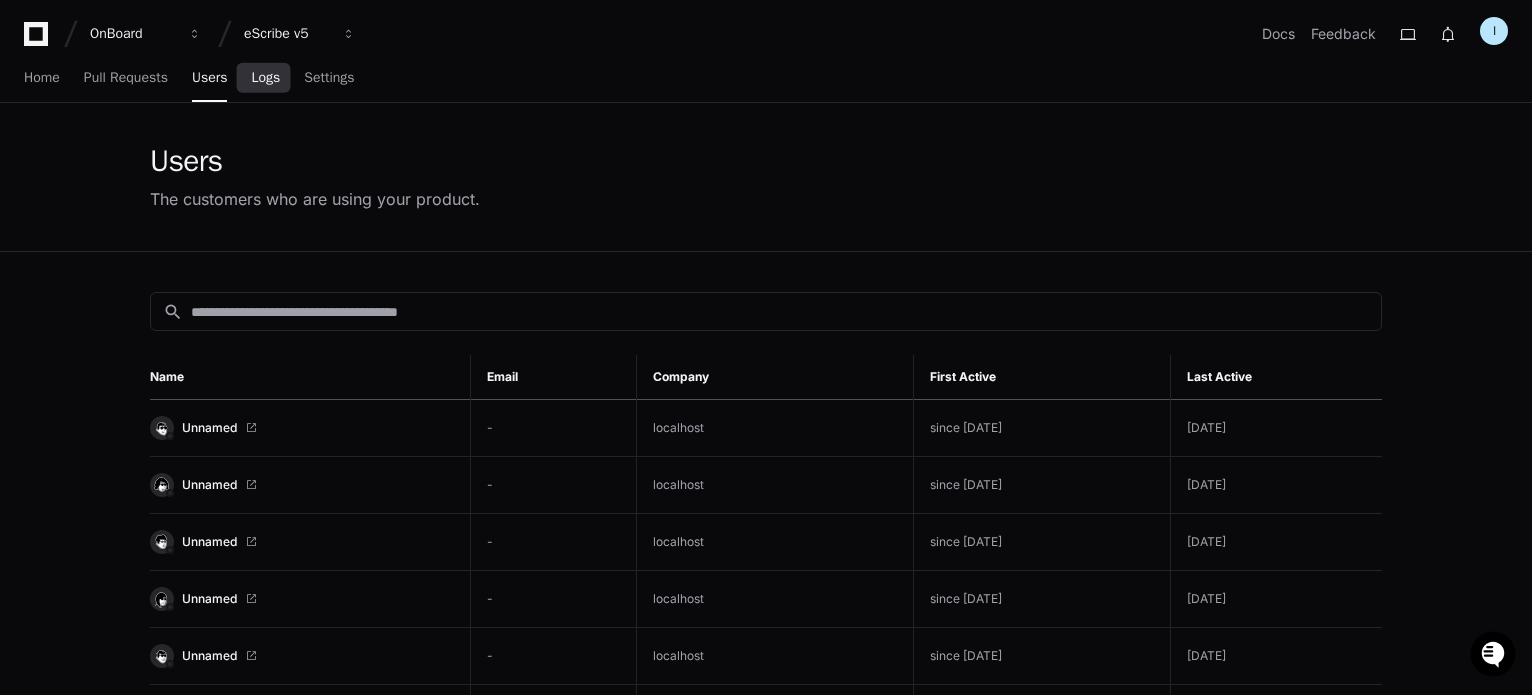 click on "Logs" at bounding box center (265, 78) 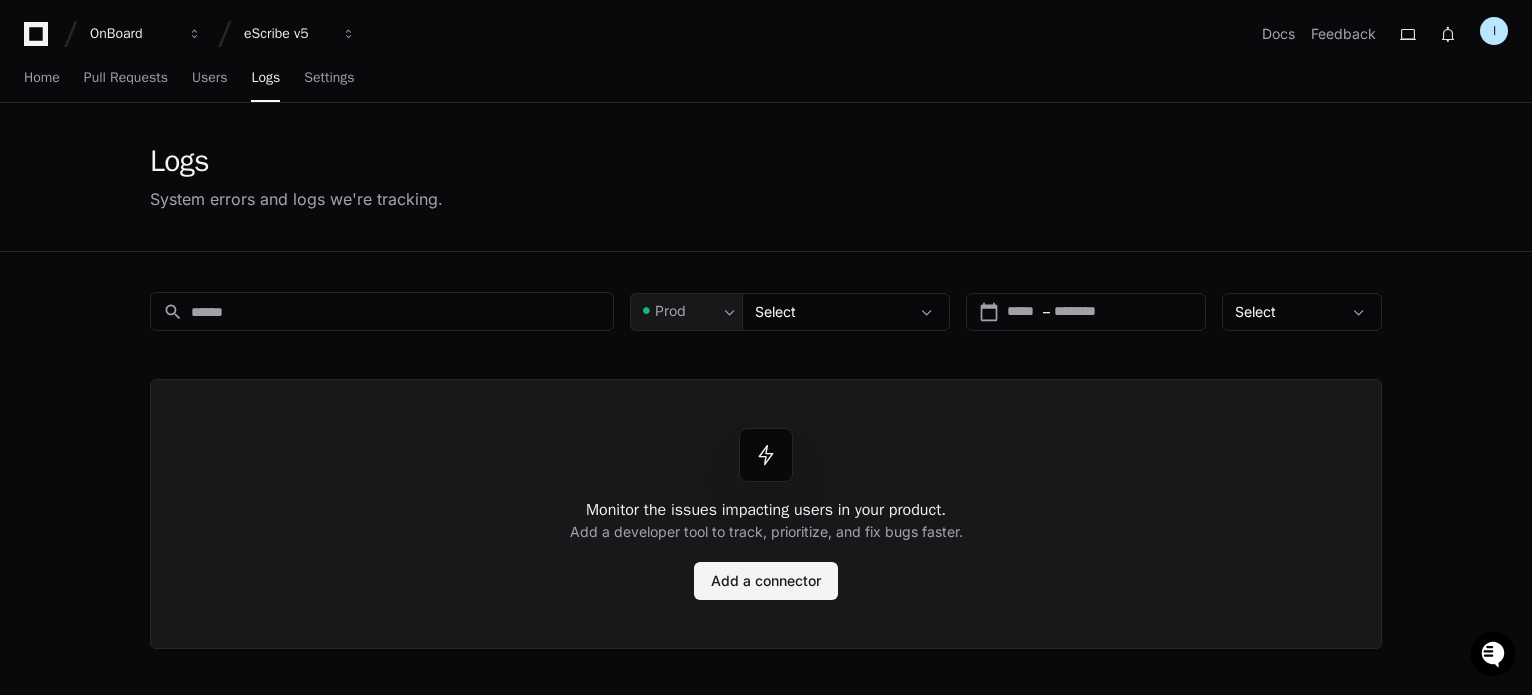 click on "Add a connector" 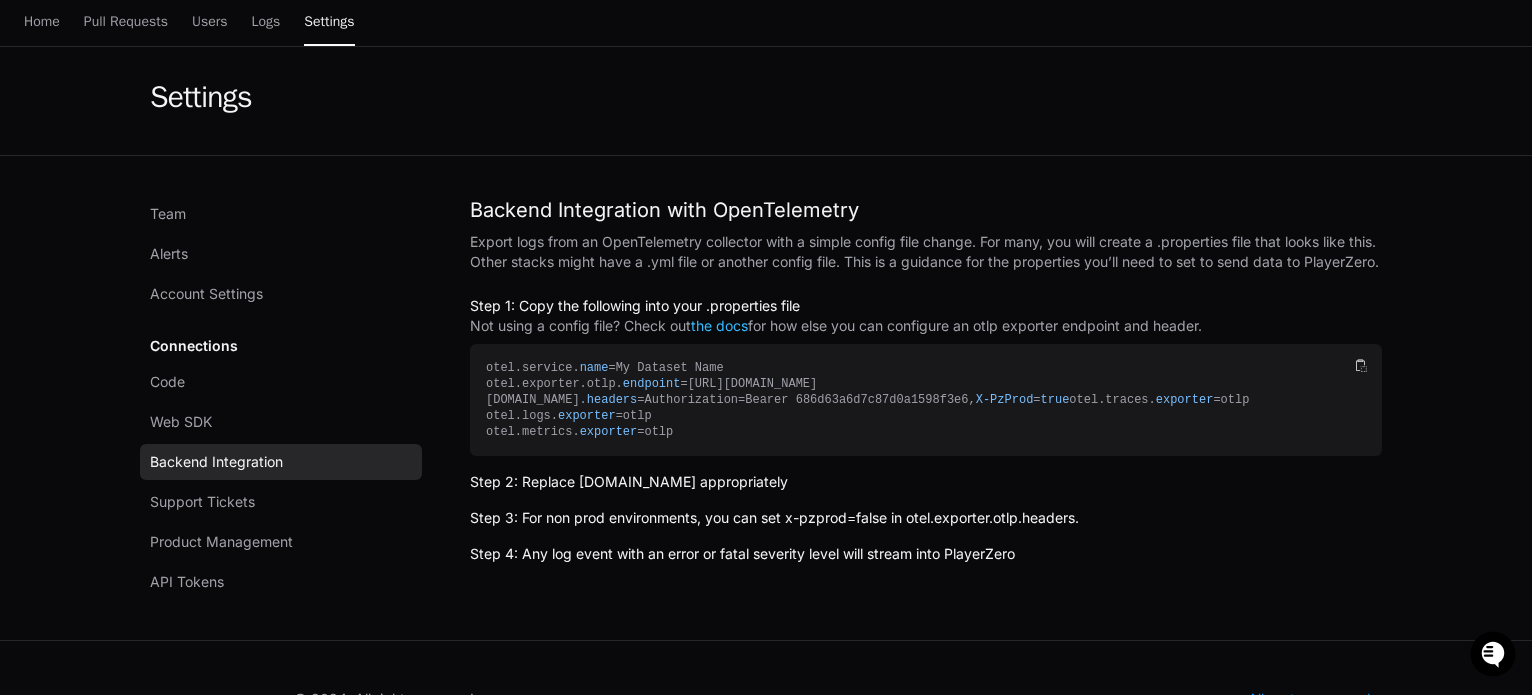 scroll, scrollTop: 100, scrollLeft: 0, axis: vertical 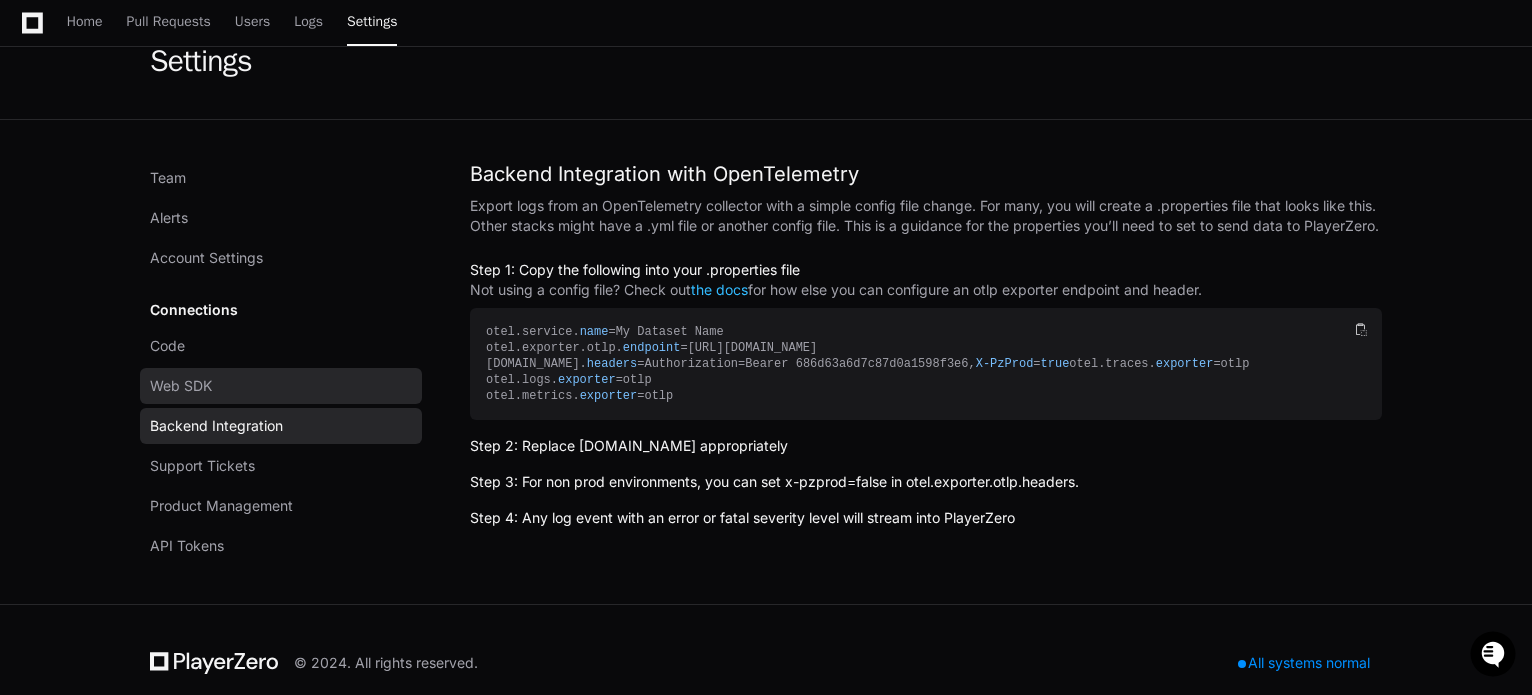 click on "Web SDK" 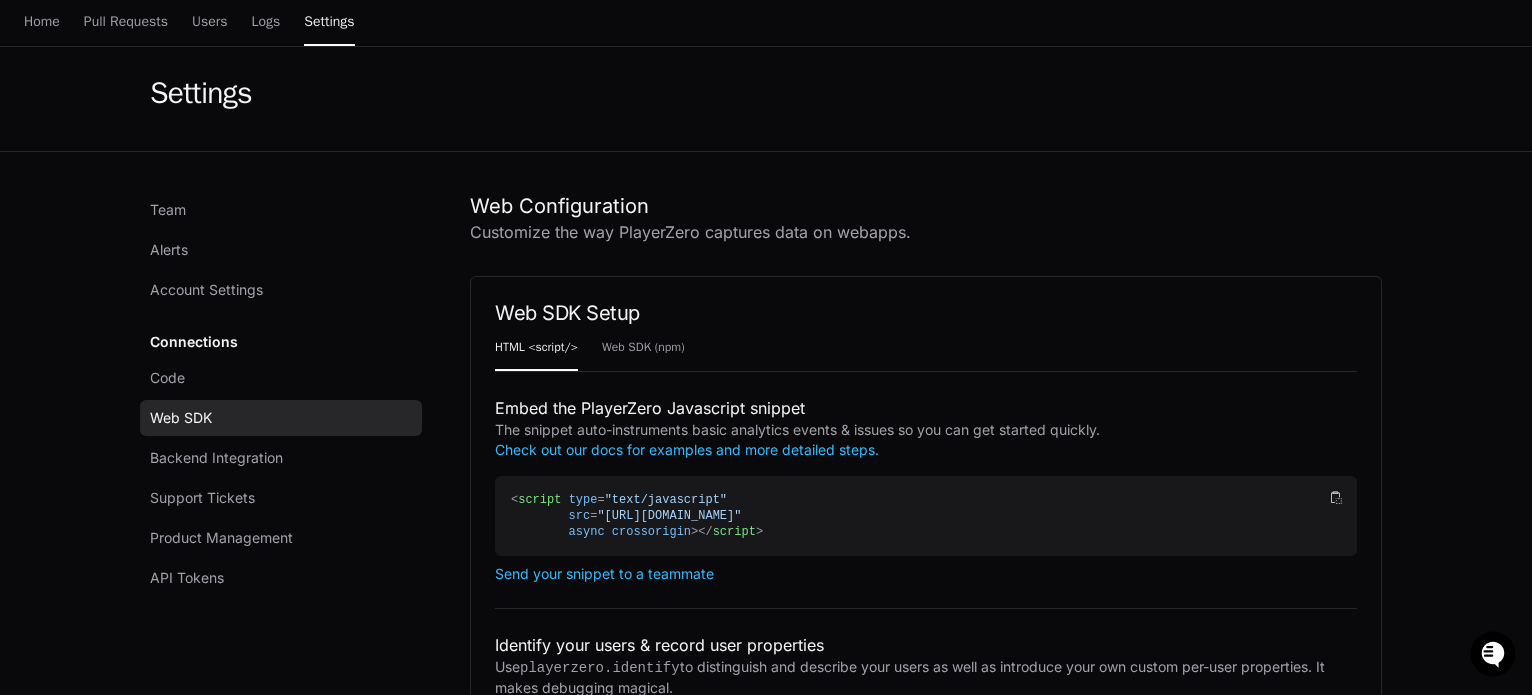 scroll, scrollTop: 300, scrollLeft: 0, axis: vertical 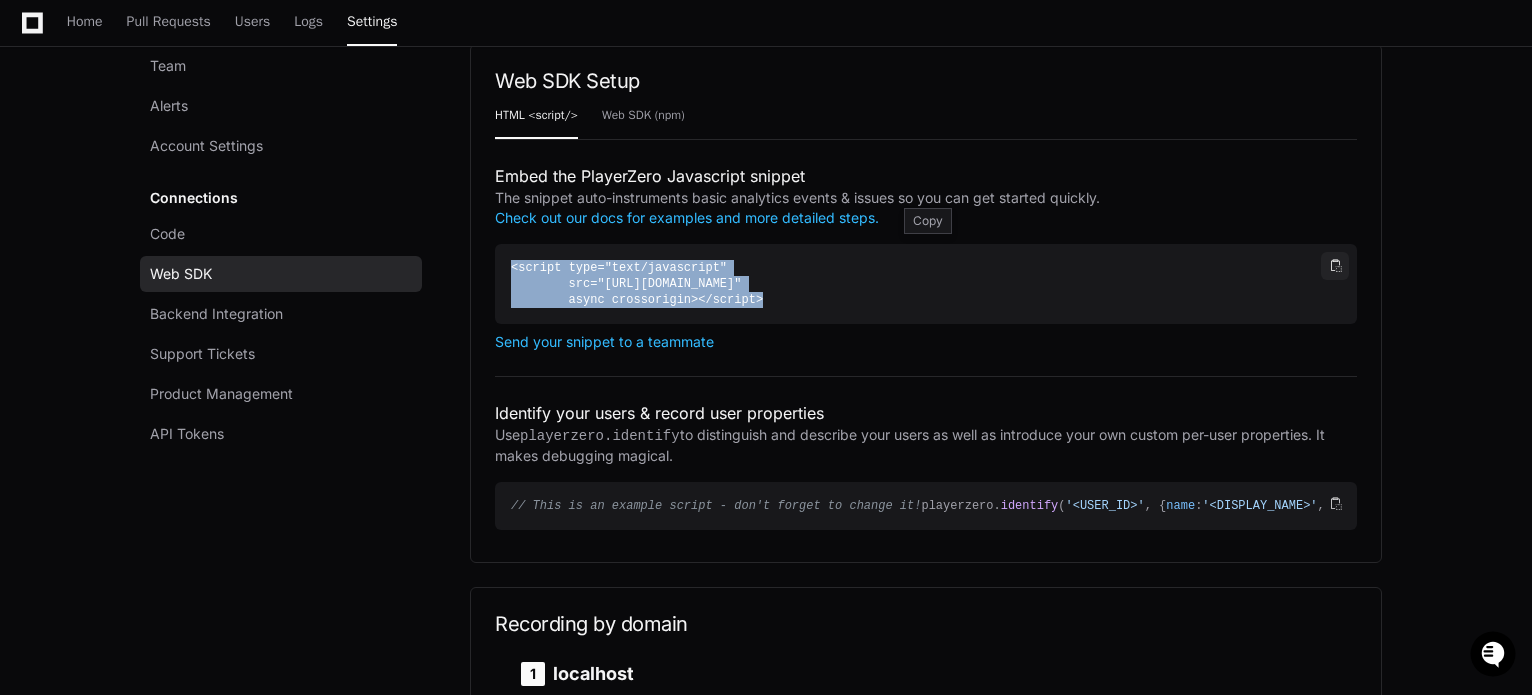 click 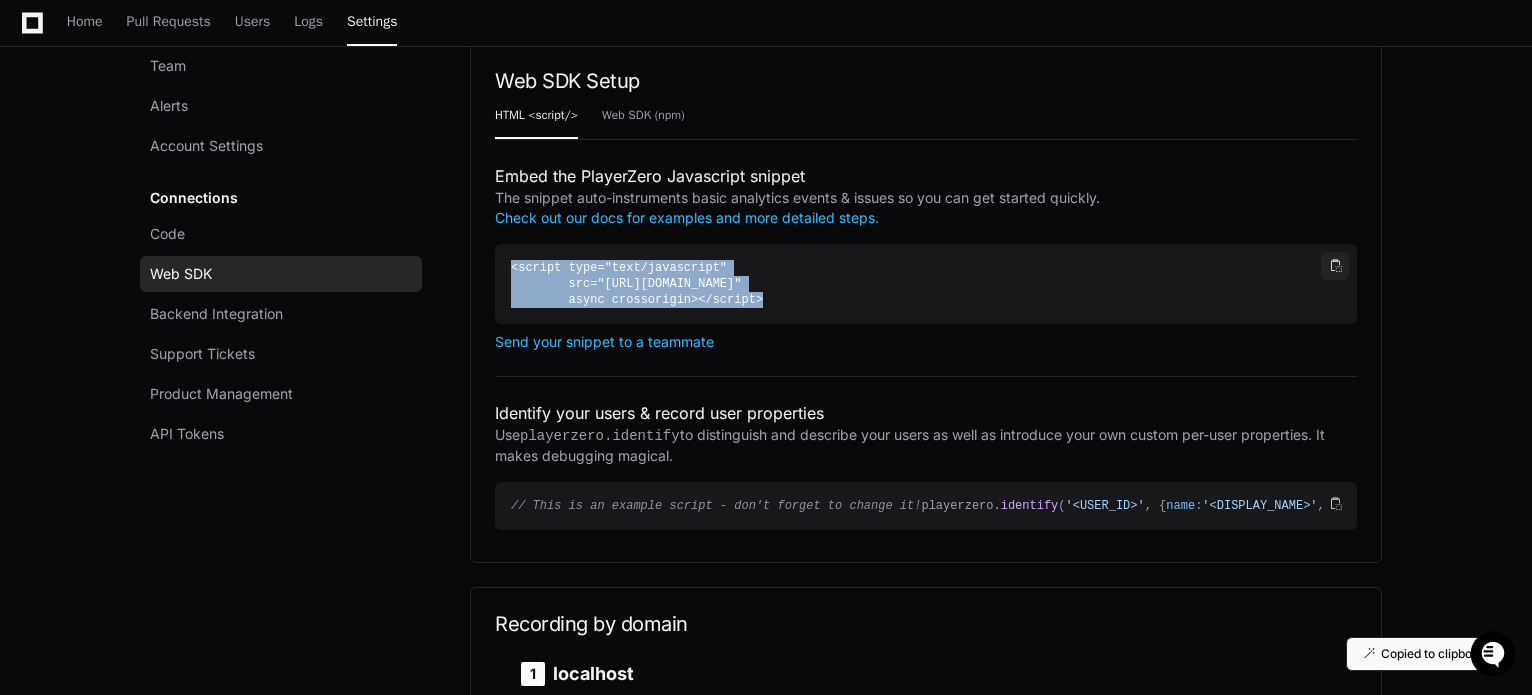 click on "< script   type = "text/javascript"
src = "https://go.playerzero.app/record/686d63a6d7c87d0a1598f3e6"
async   crossorigin >" 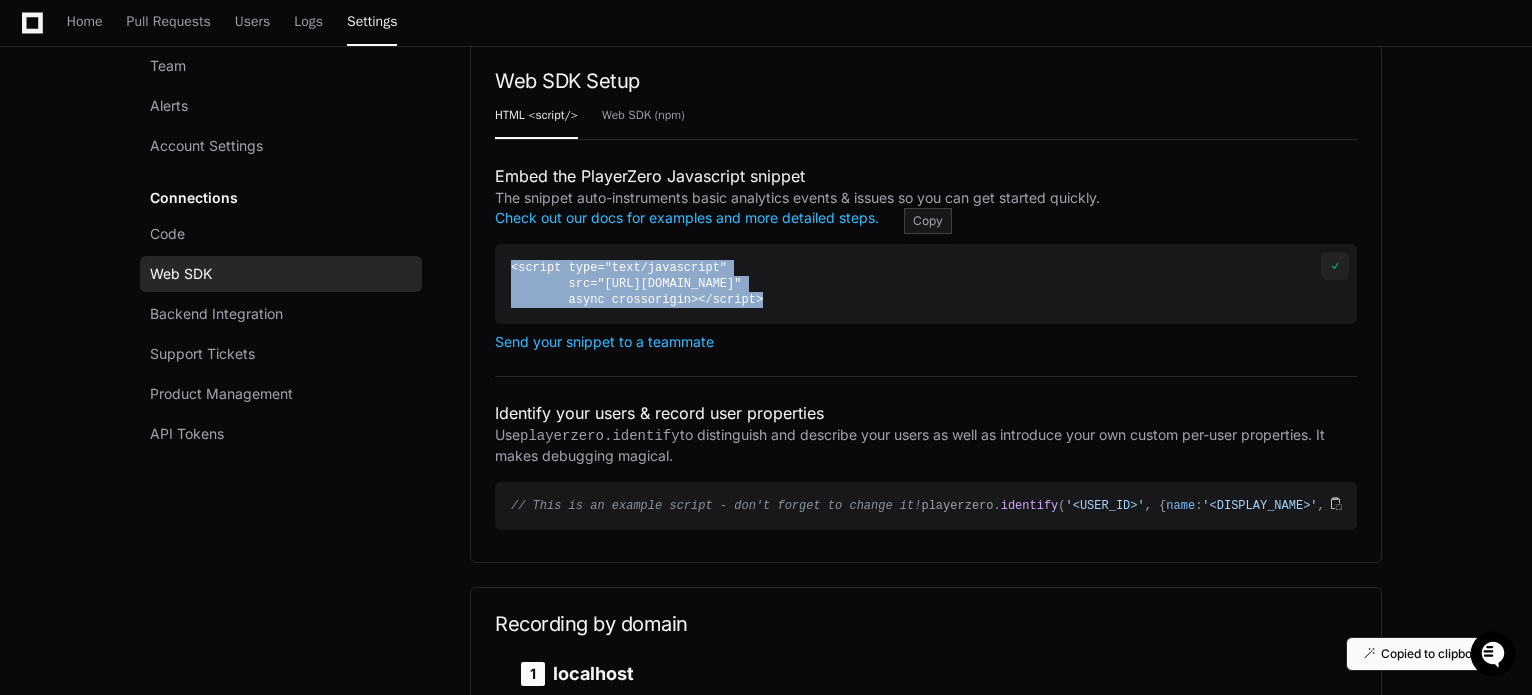 click on "< script   type = "text/javascript"
src = "https://go.playerzero.app/record/686d63a6d7c87d0a1598f3e6"
async   crossorigin >" 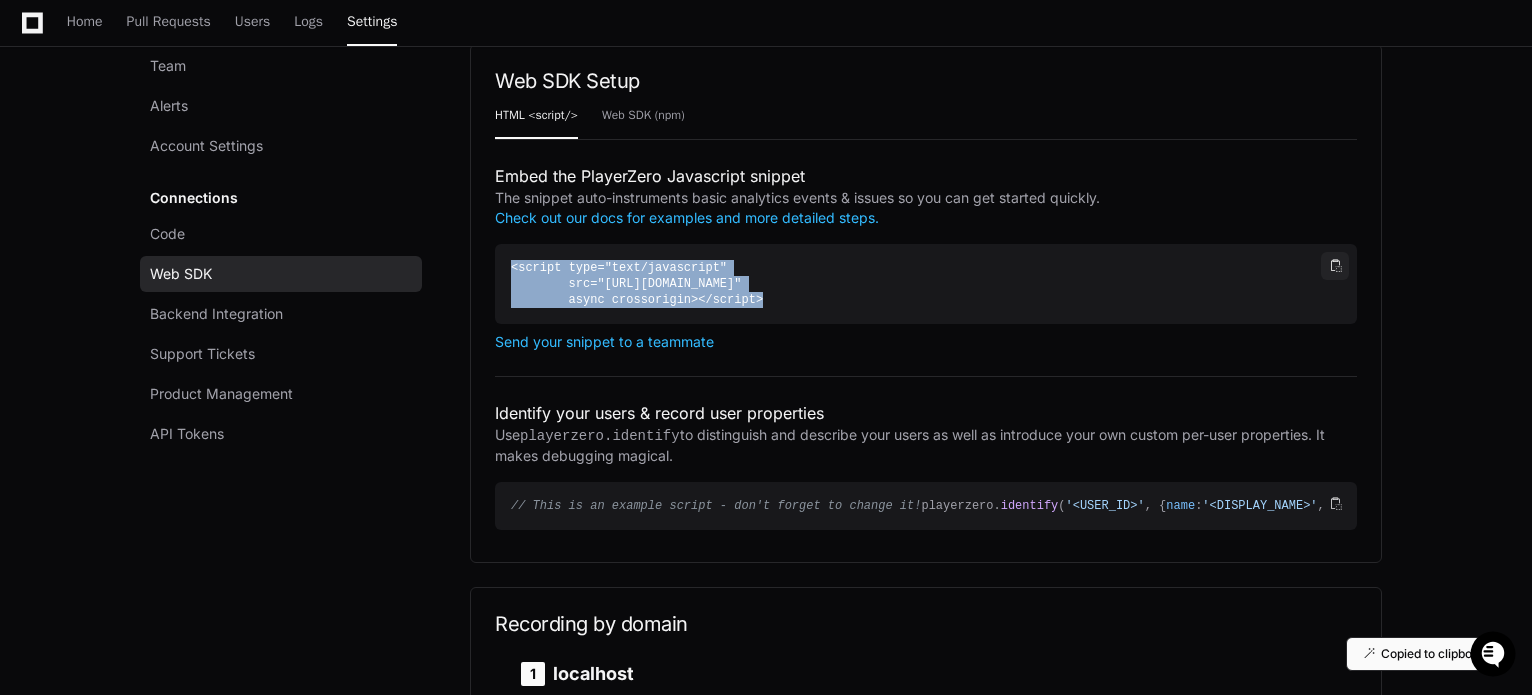 click on "< script   type = "text/javascript"
src = "https://go.playerzero.app/record/686d63a6d7c87d0a1598f3e6"
async   crossorigin > </ script >" 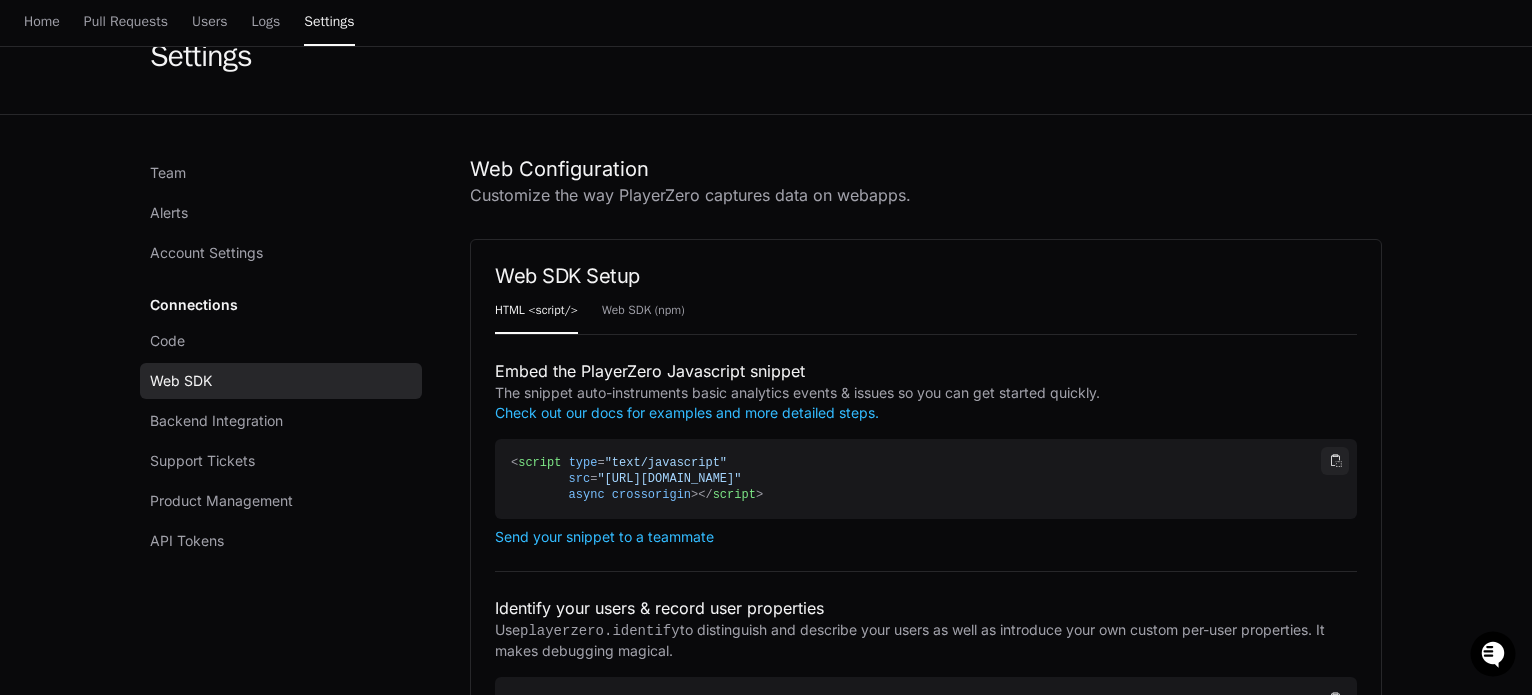 scroll, scrollTop: 0, scrollLeft: 0, axis: both 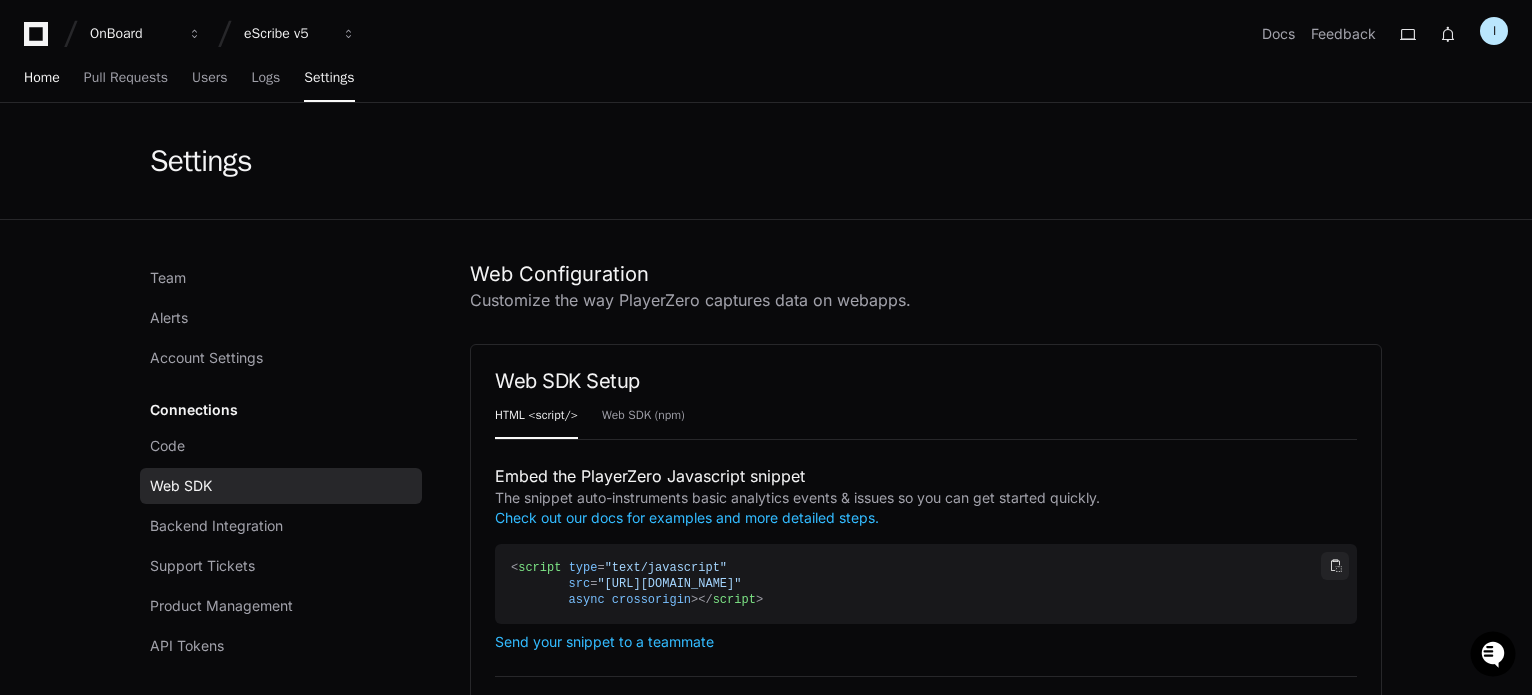 click on "Home" at bounding box center (42, 78) 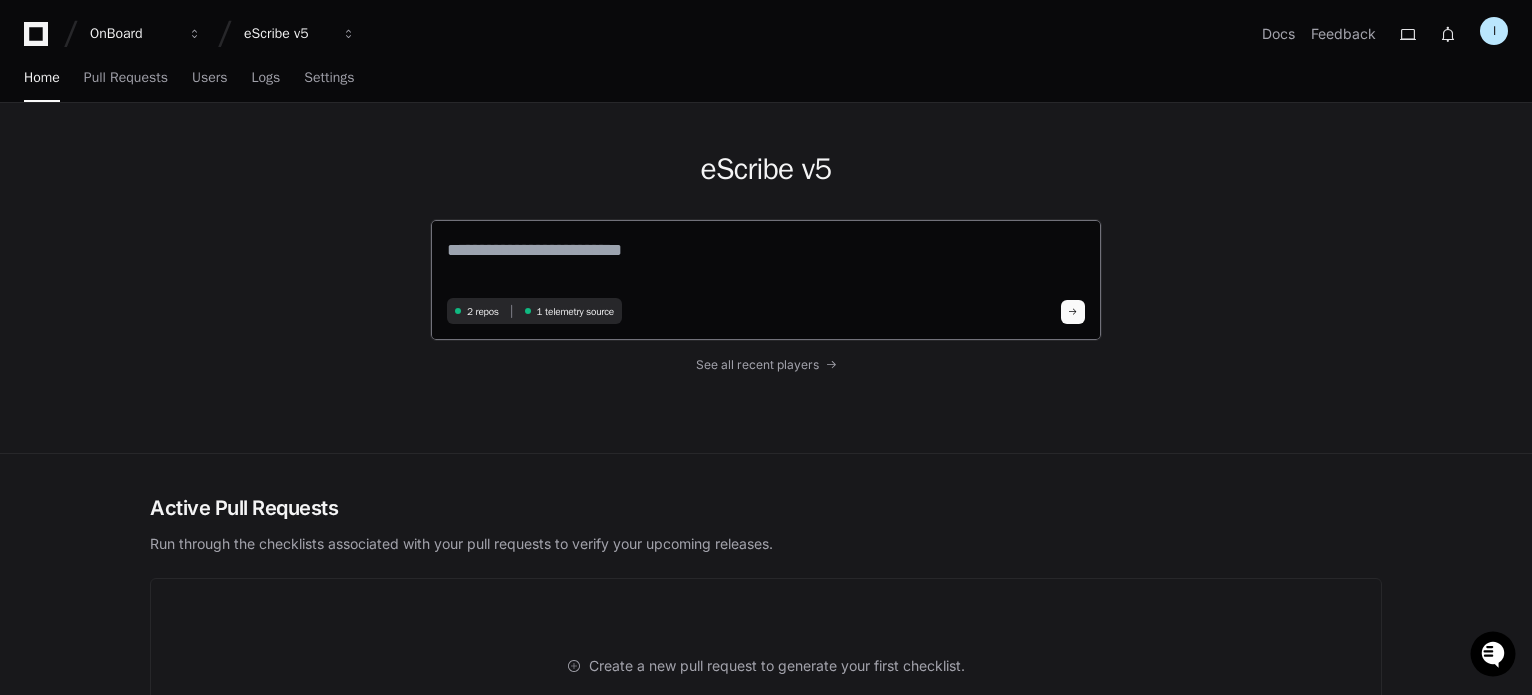 click 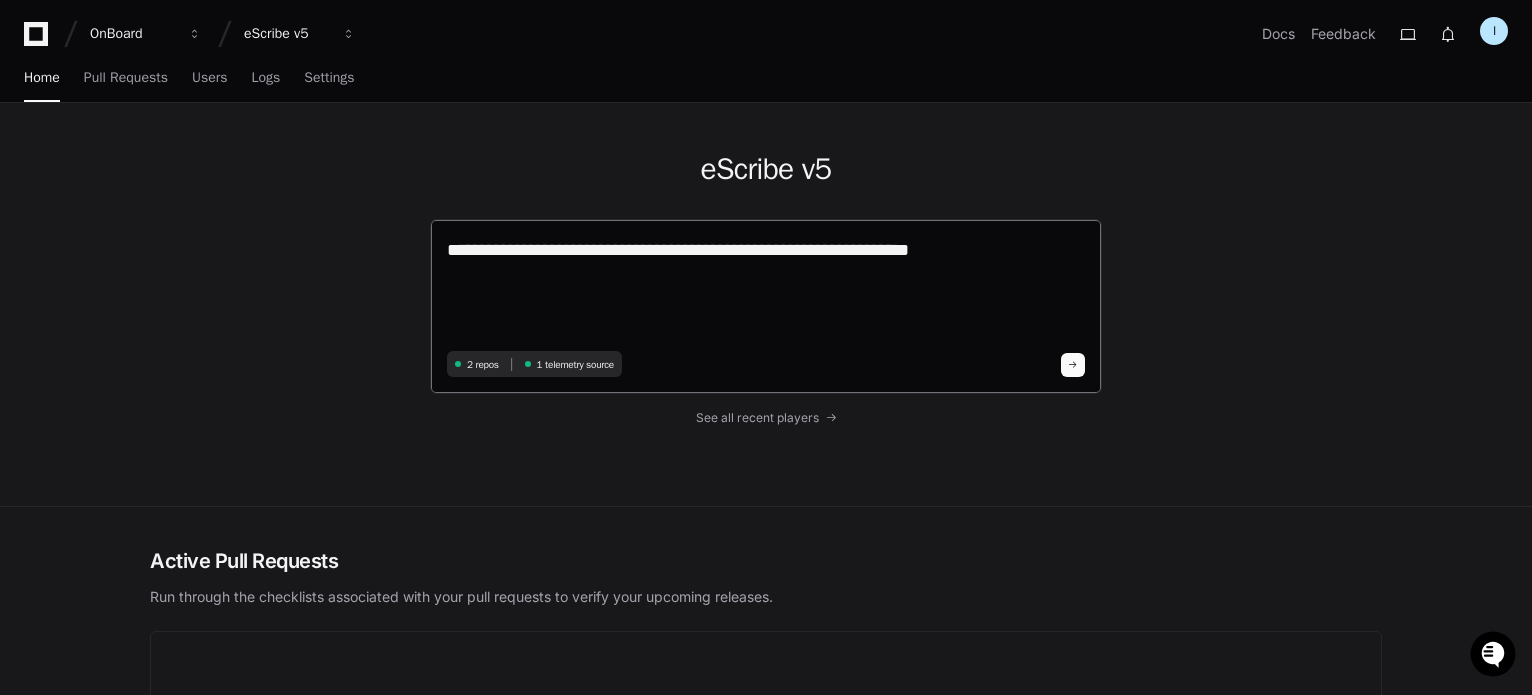 paste on "**********" 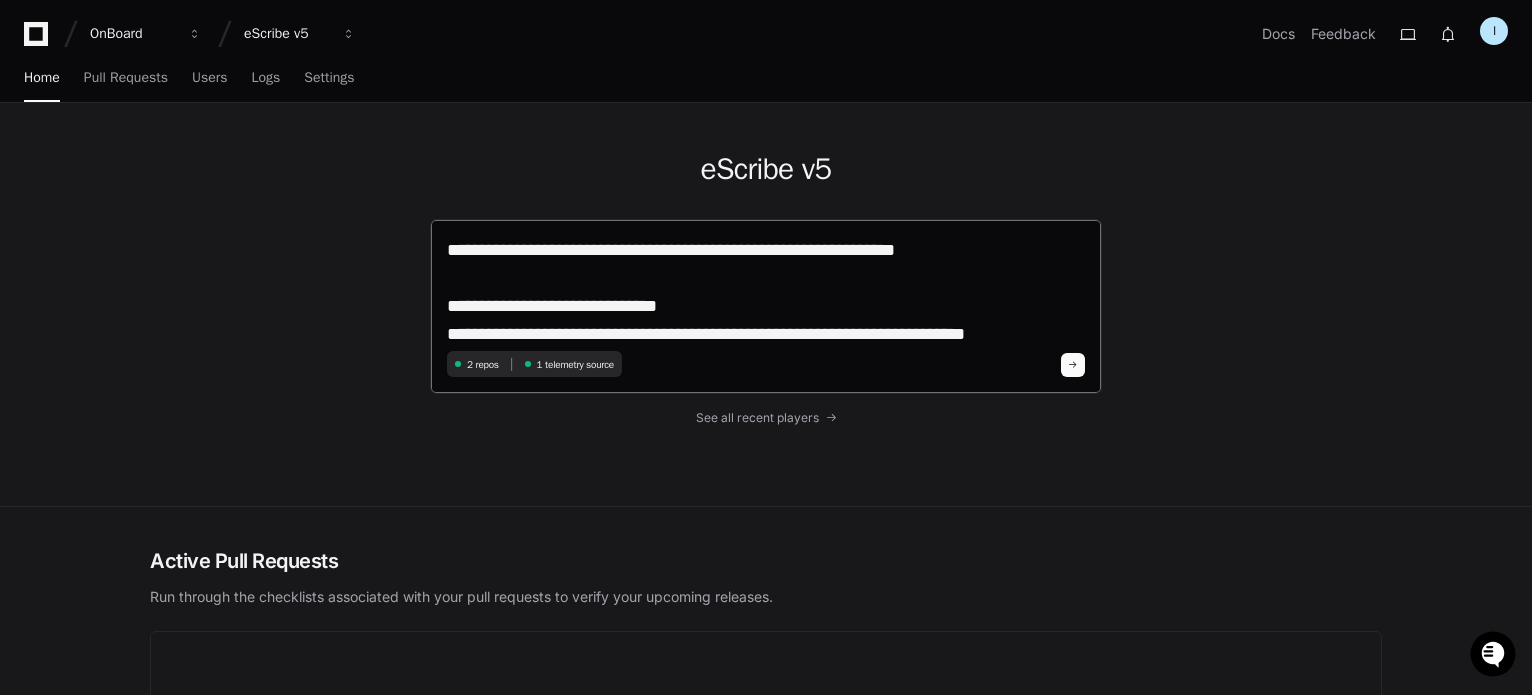 scroll, scrollTop: 0, scrollLeft: 0, axis: both 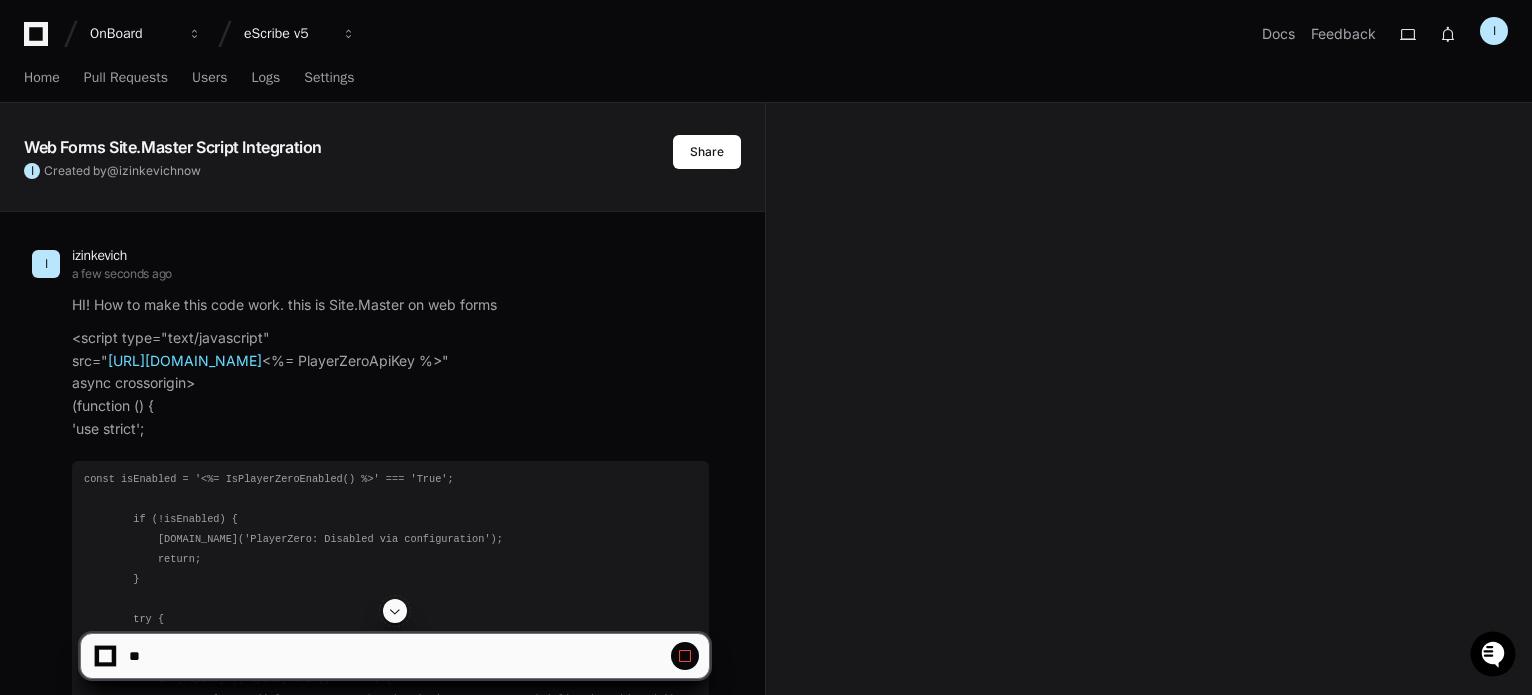 click on "I izinkevich a few seconds ago" 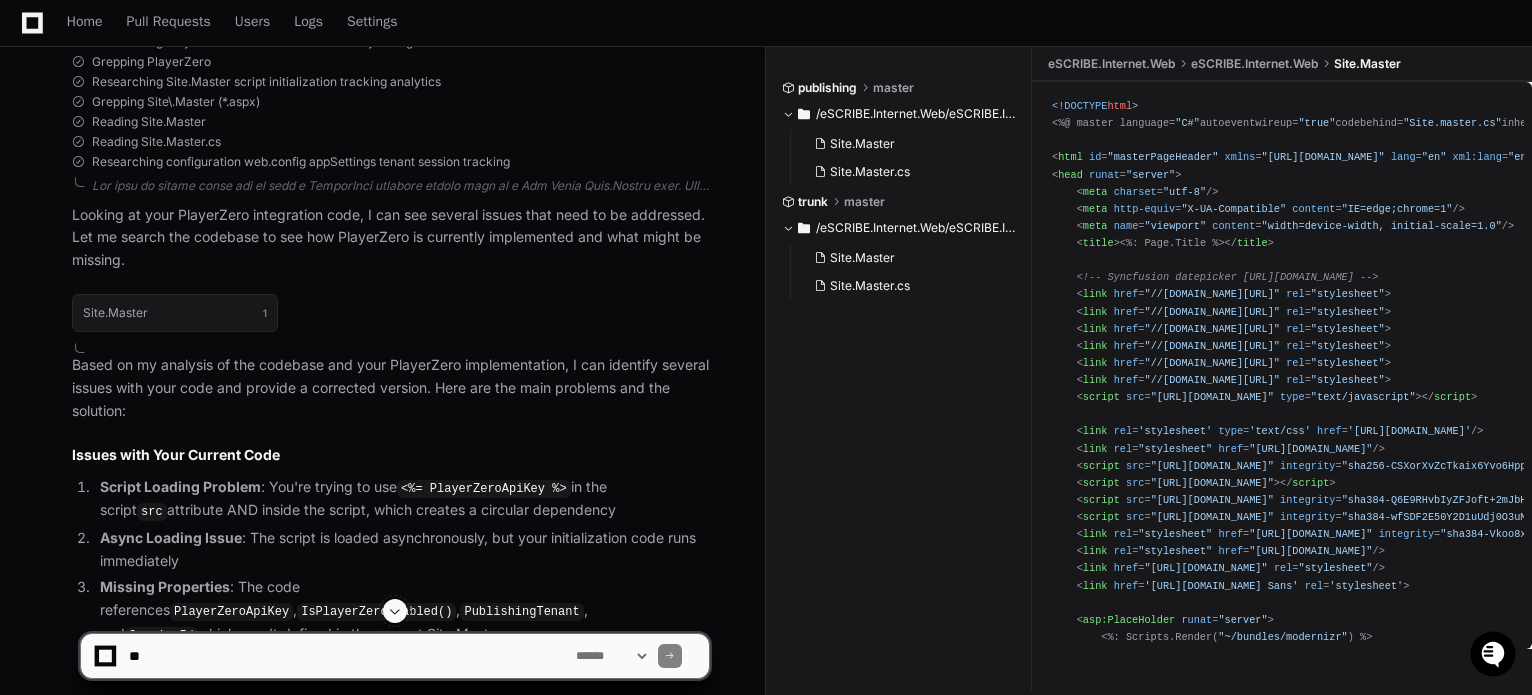 scroll, scrollTop: 1300, scrollLeft: 0, axis: vertical 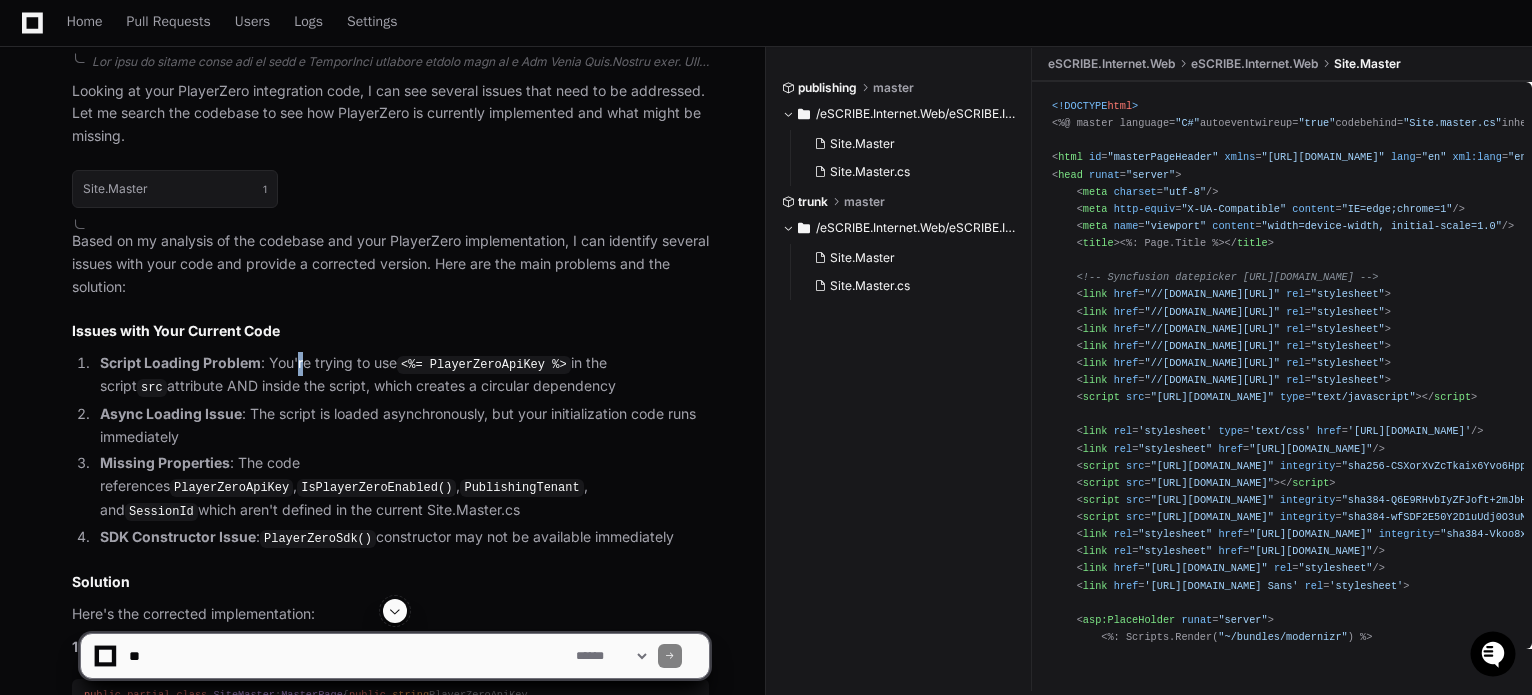 drag, startPoint x: 464, startPoint y: 275, endPoint x: 300, endPoint y: 366, distance: 187.55533 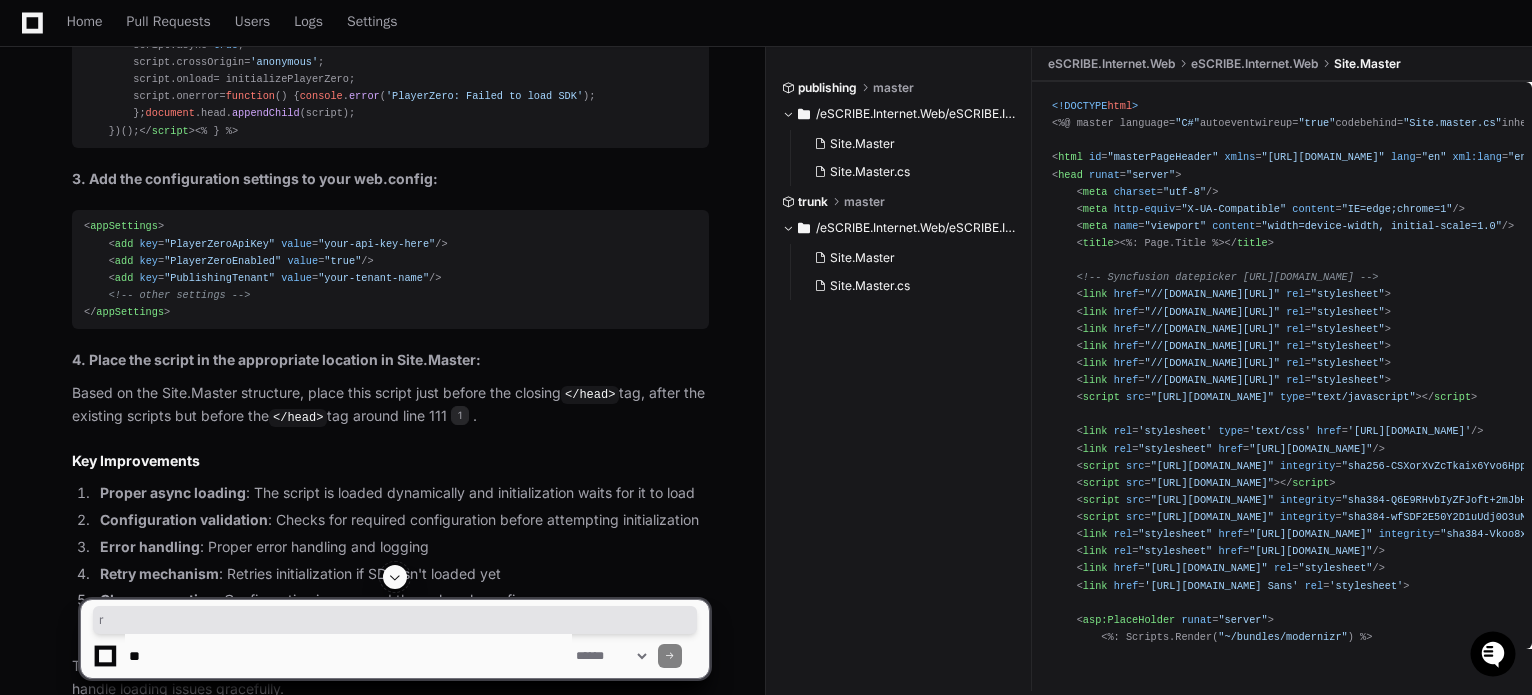scroll, scrollTop: 2485, scrollLeft: 0, axis: vertical 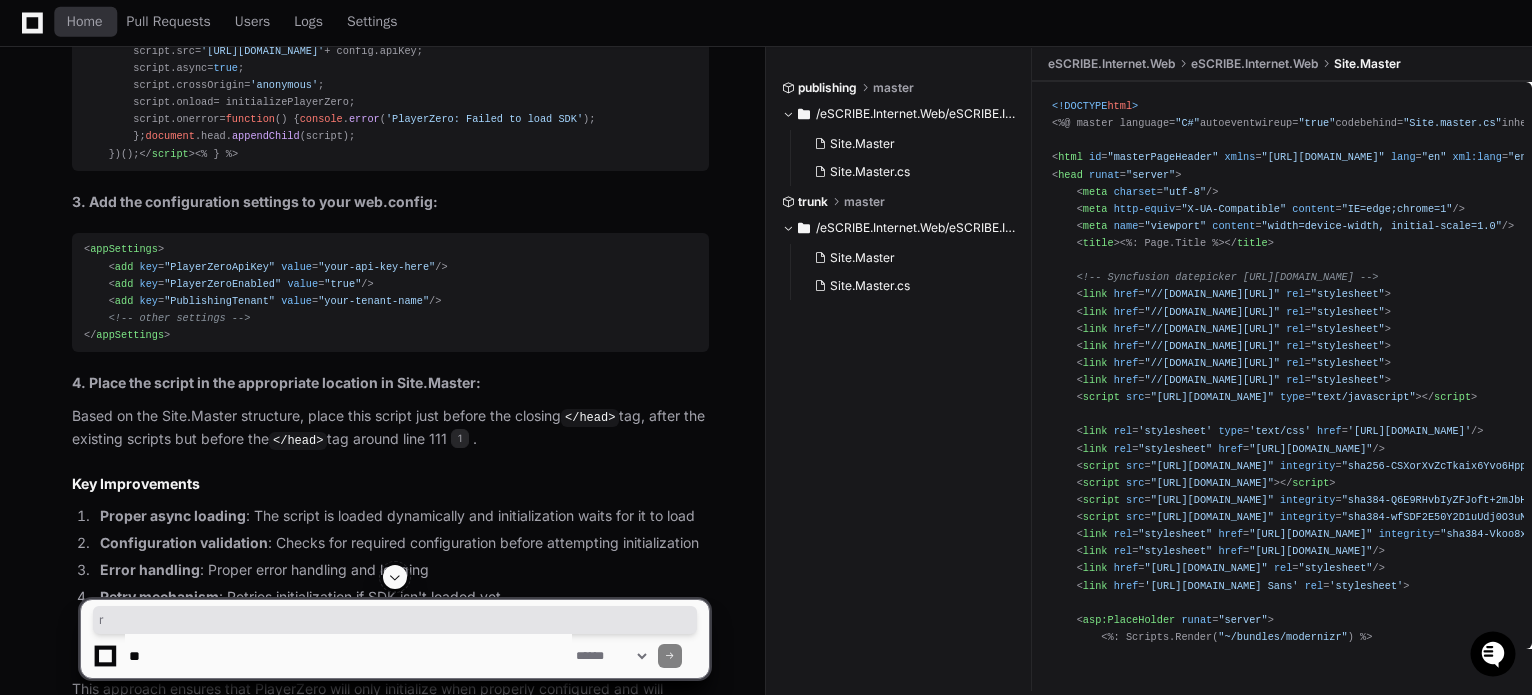 click 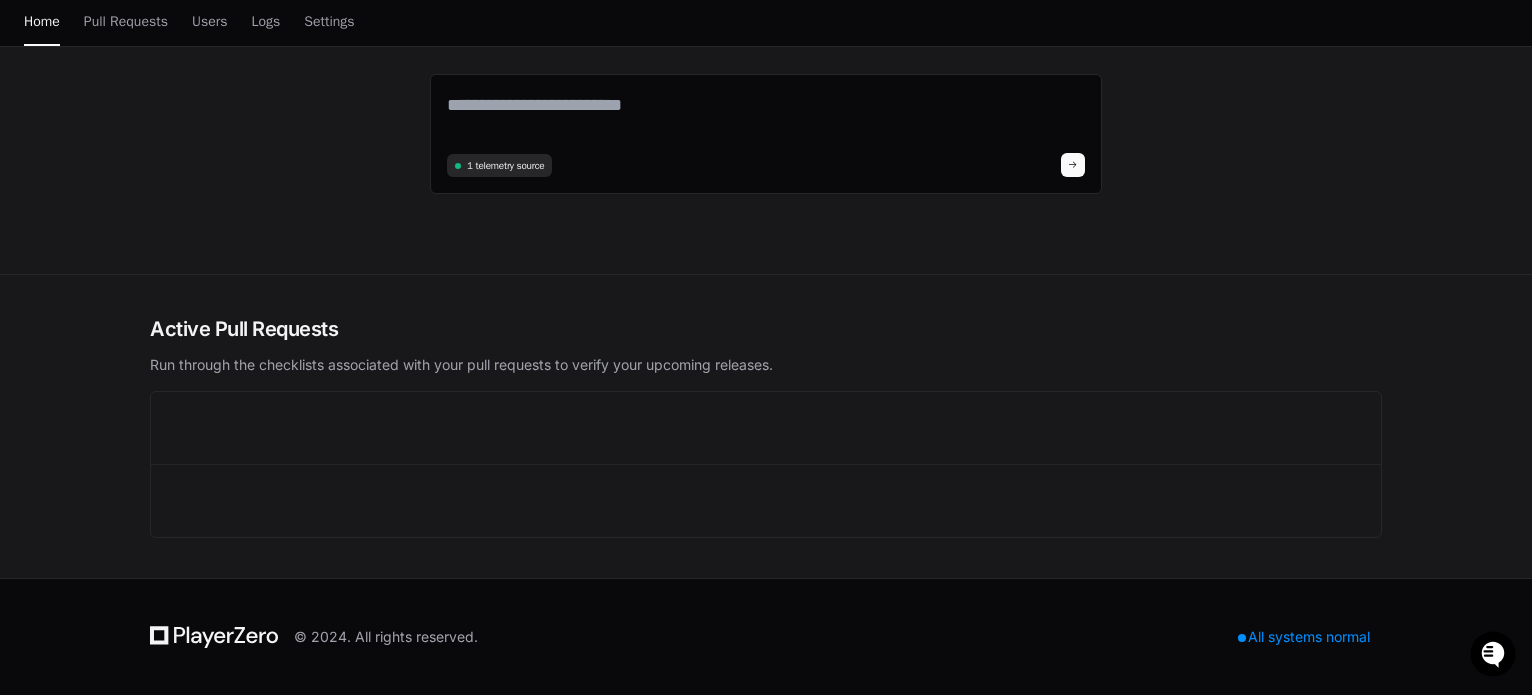 scroll, scrollTop: 0, scrollLeft: 0, axis: both 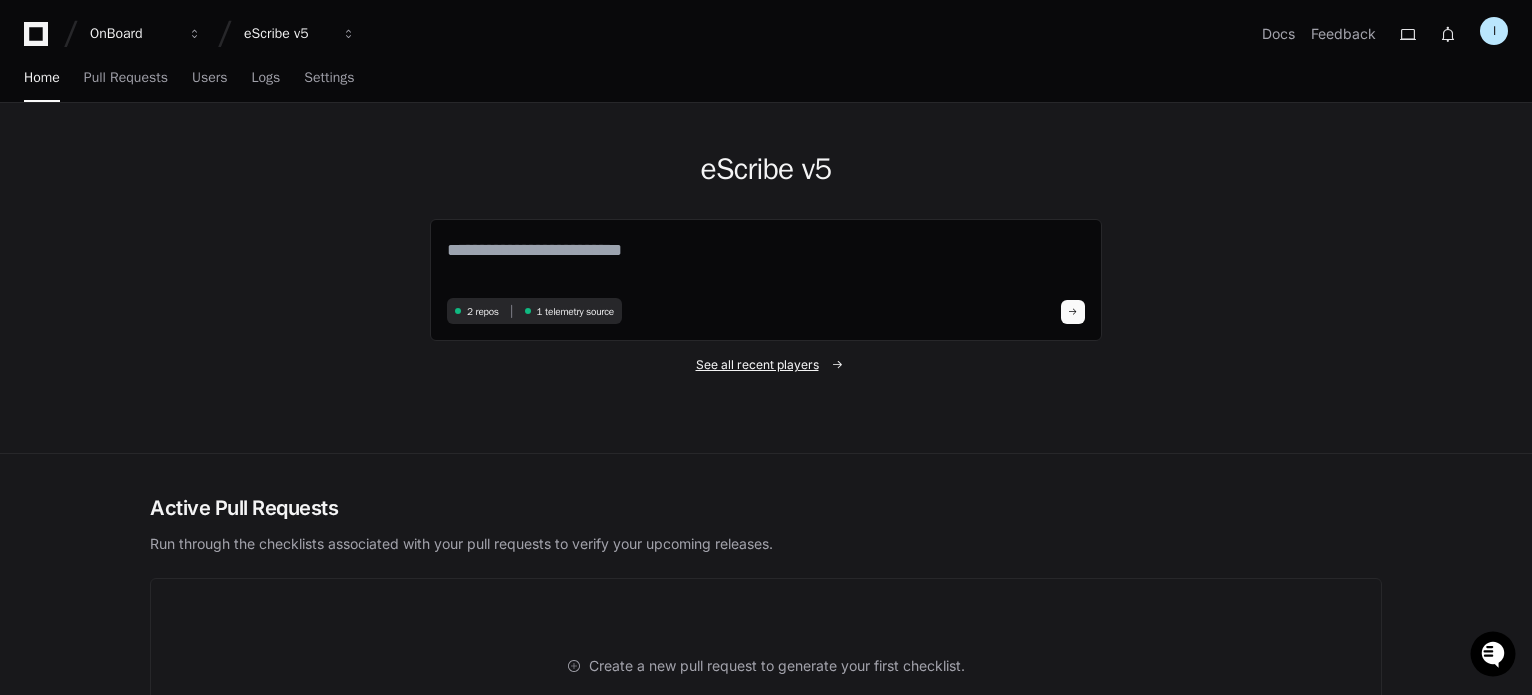 click on "See all recent players" 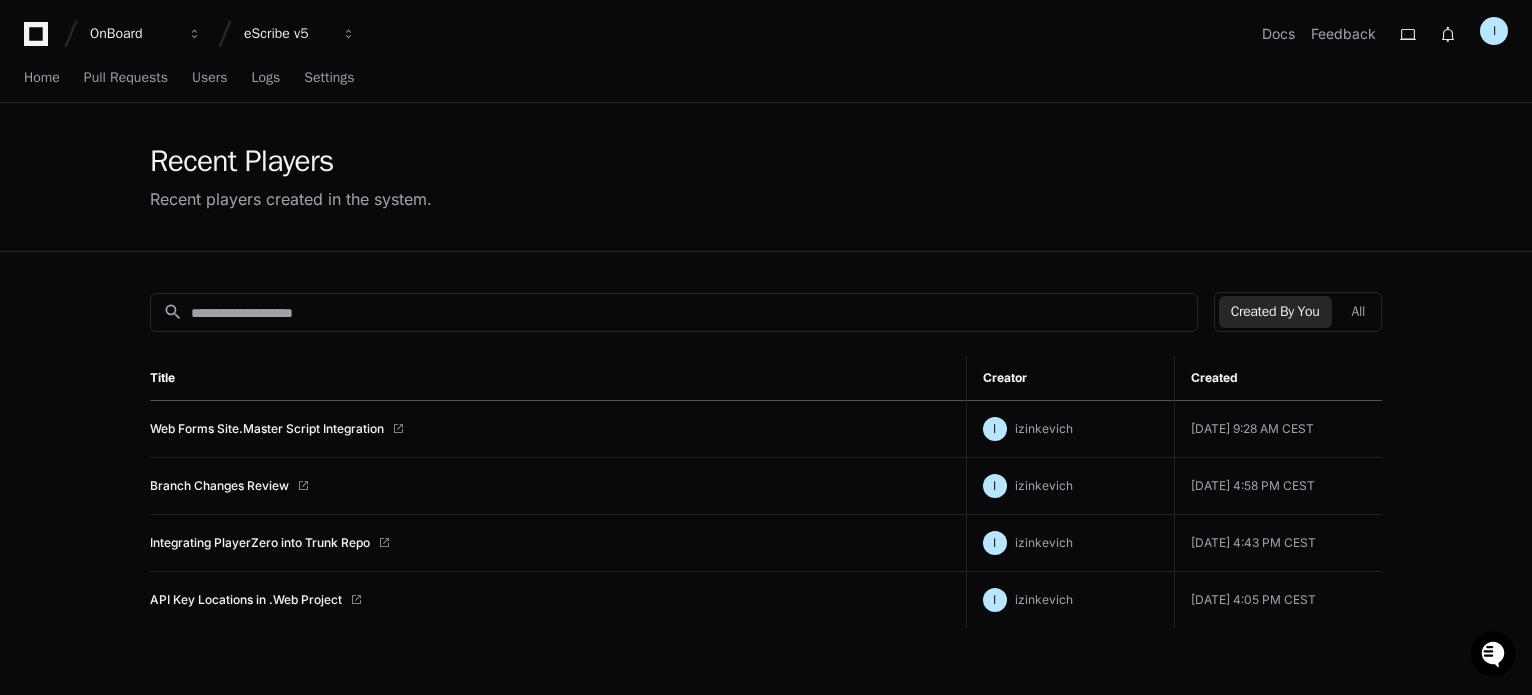 click on "OnBoard eScribe v5" at bounding box center (194, 34) 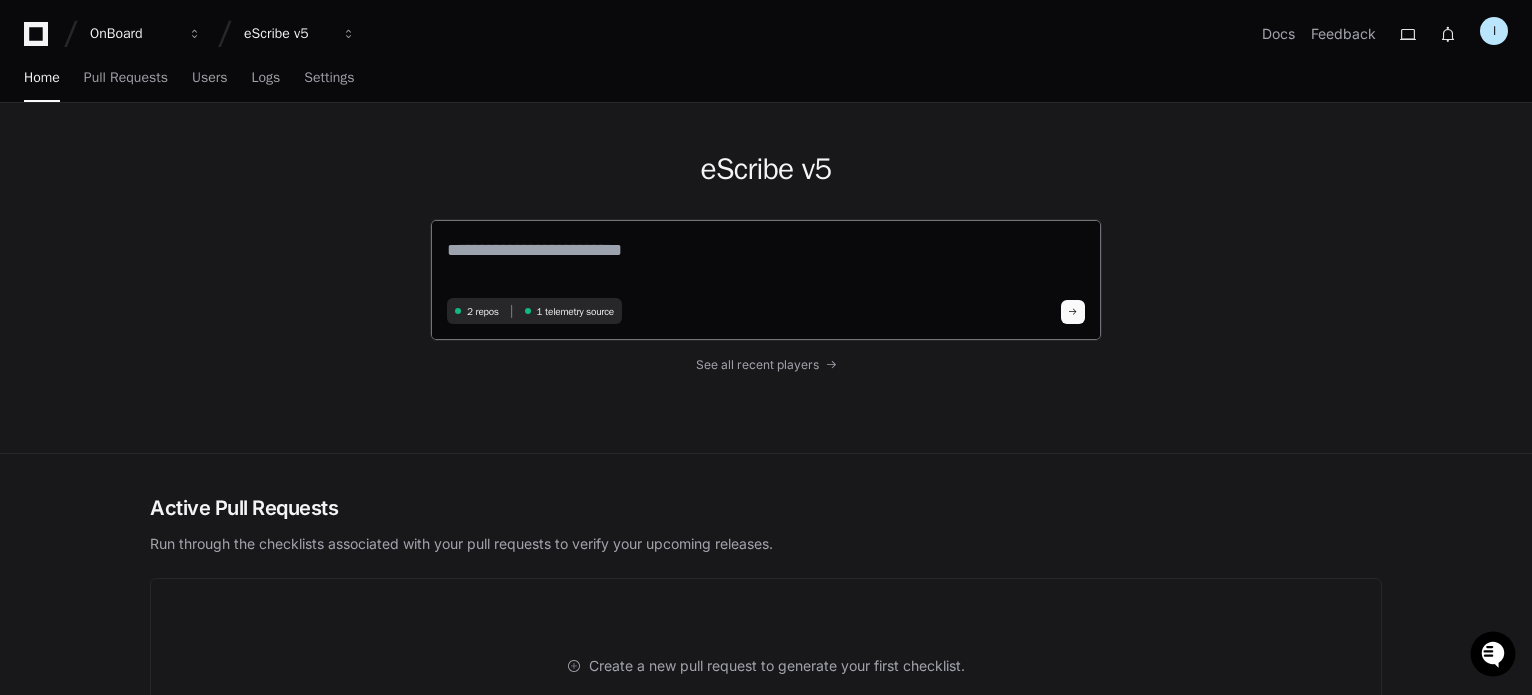 click 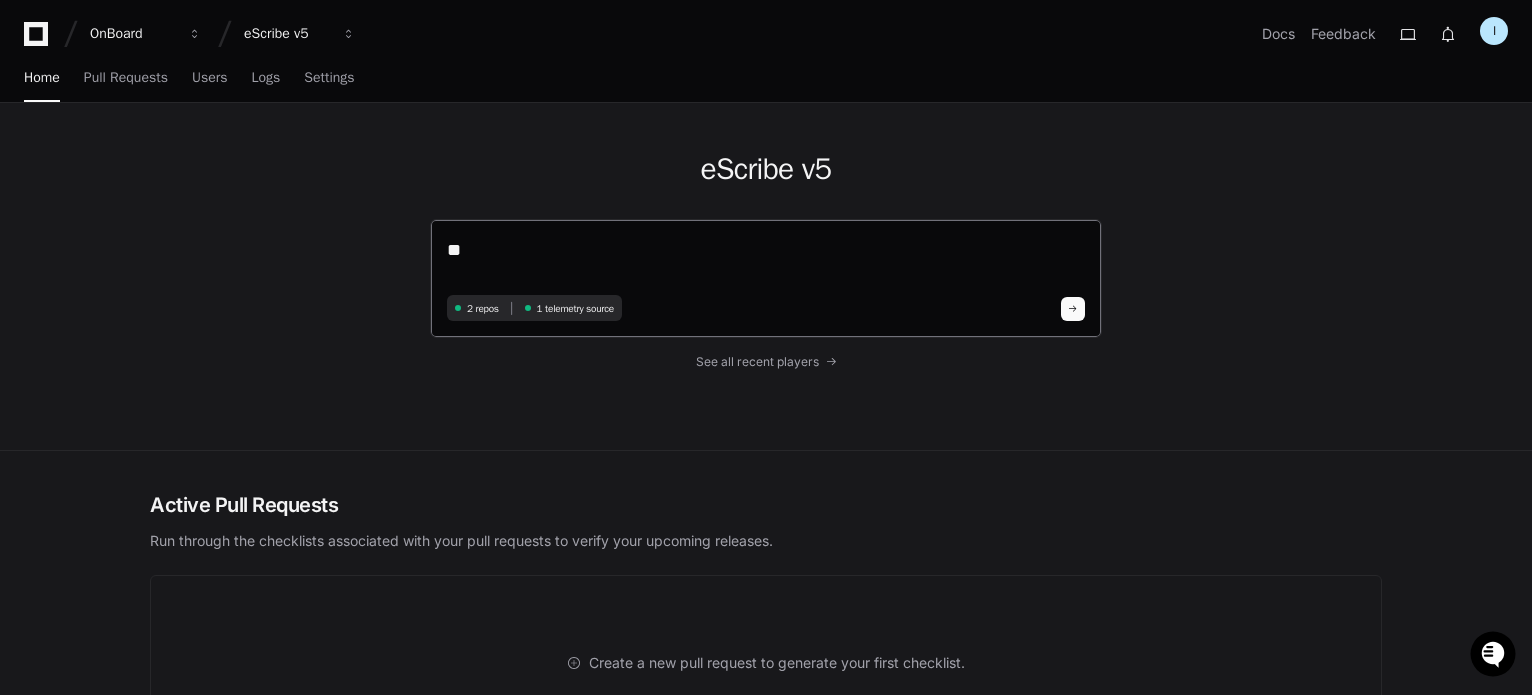 type on "*" 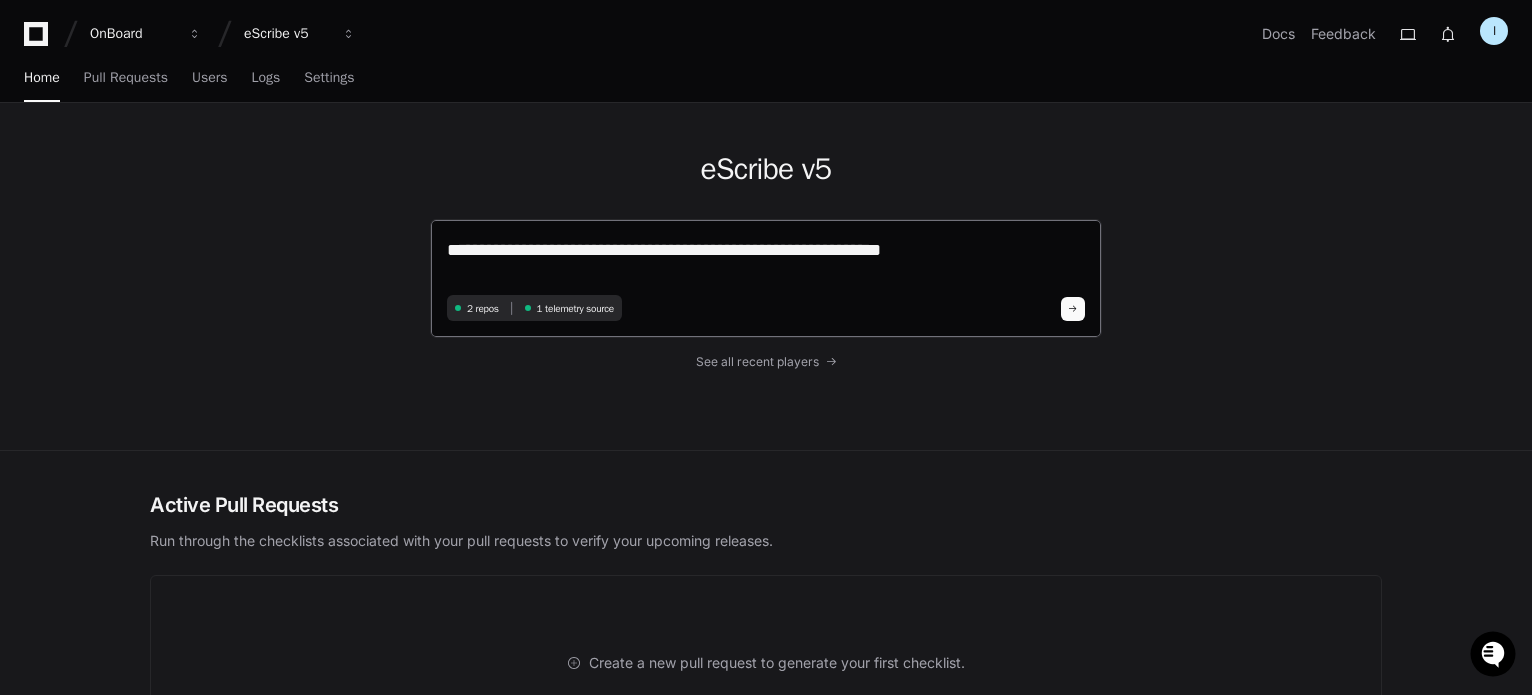 paste on "**********" 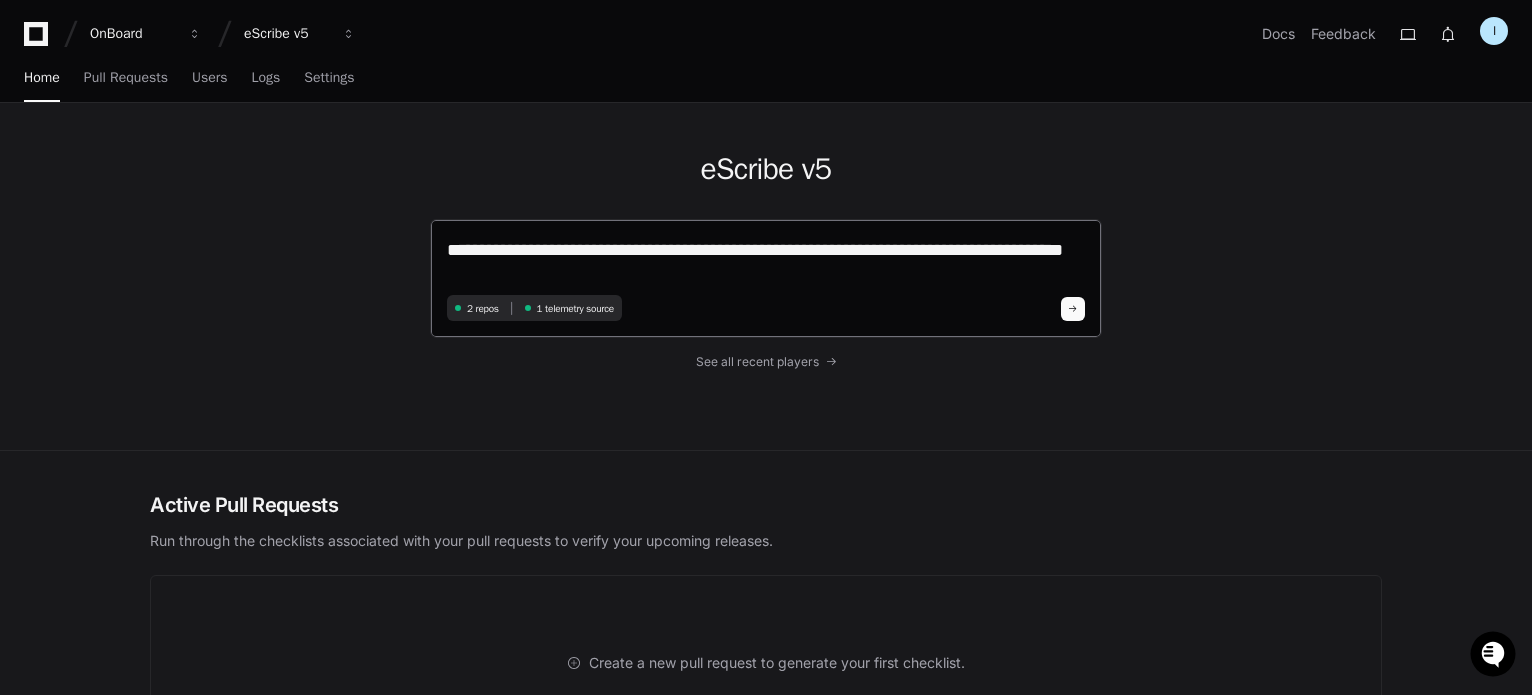 scroll, scrollTop: 0, scrollLeft: 0, axis: both 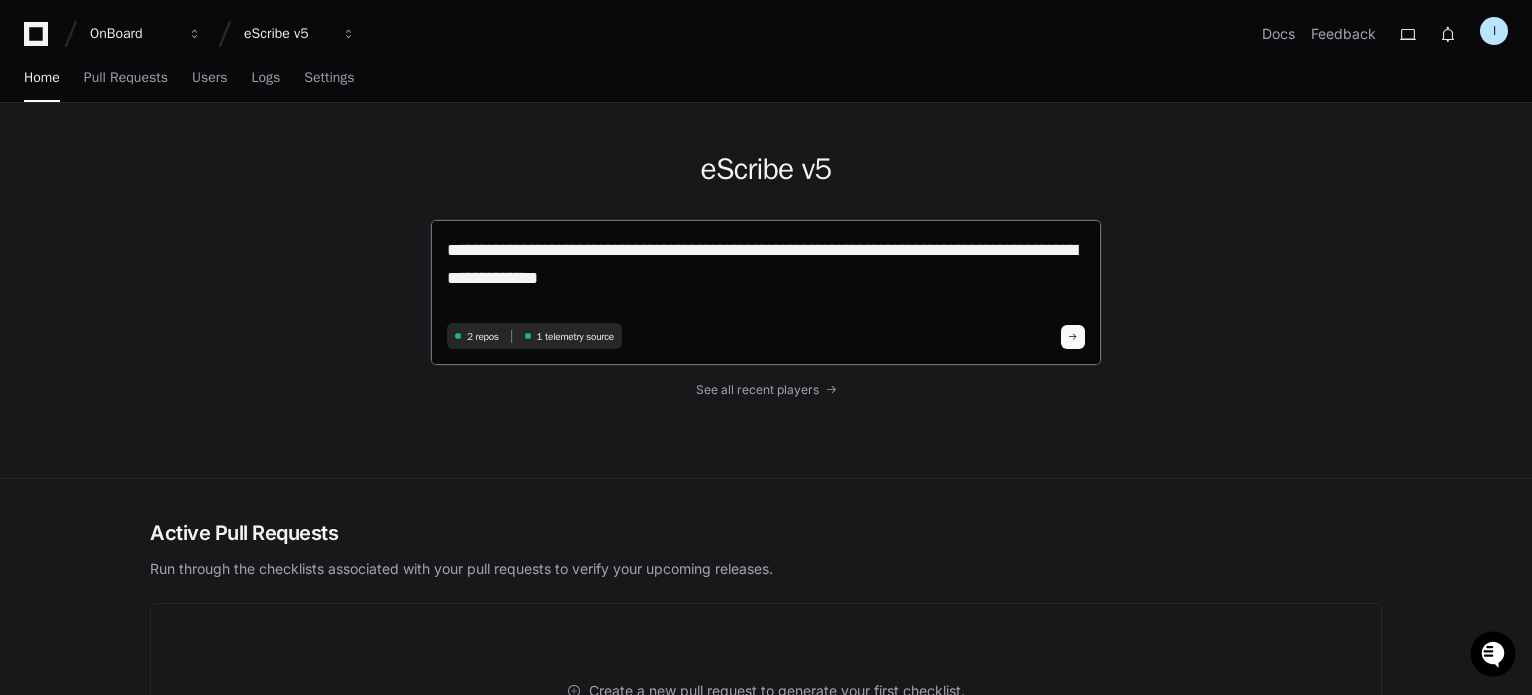 type on "**********" 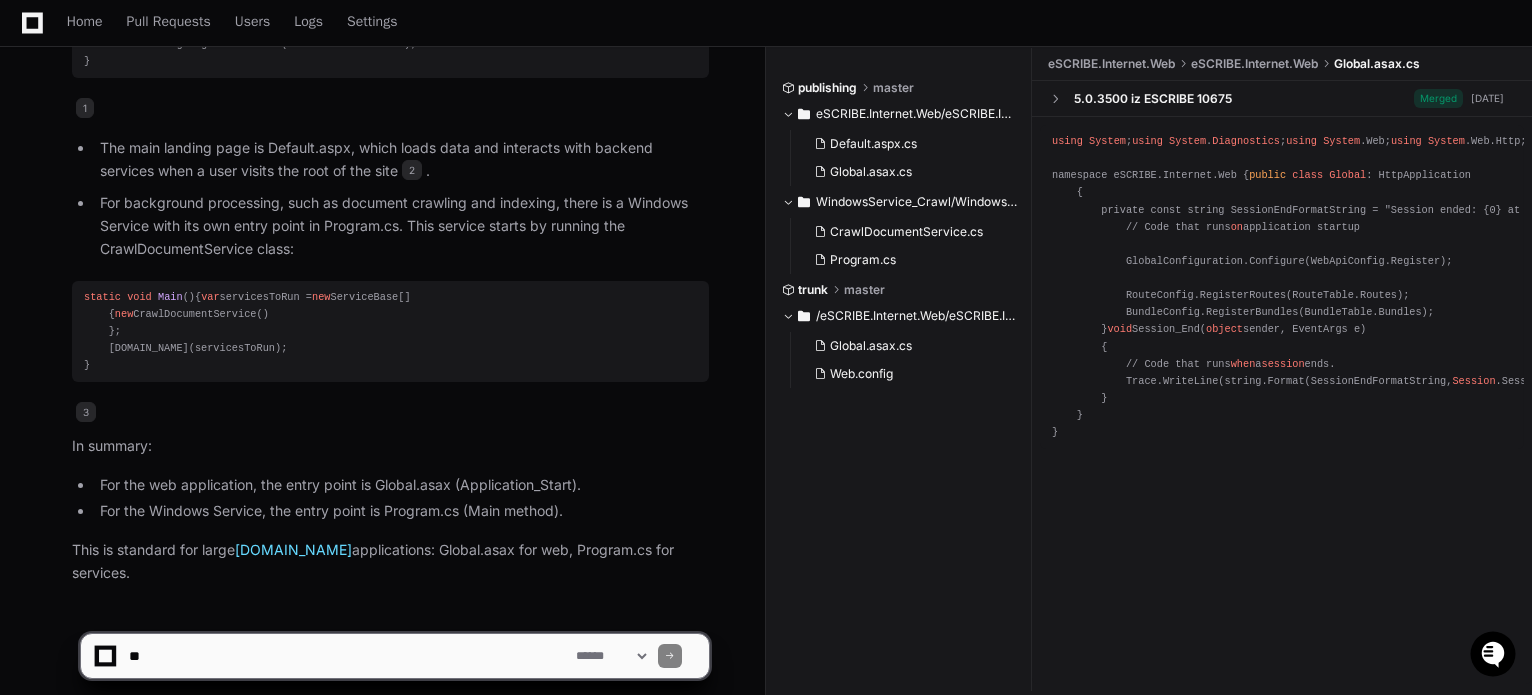 scroll, scrollTop: 1750, scrollLeft: 0, axis: vertical 